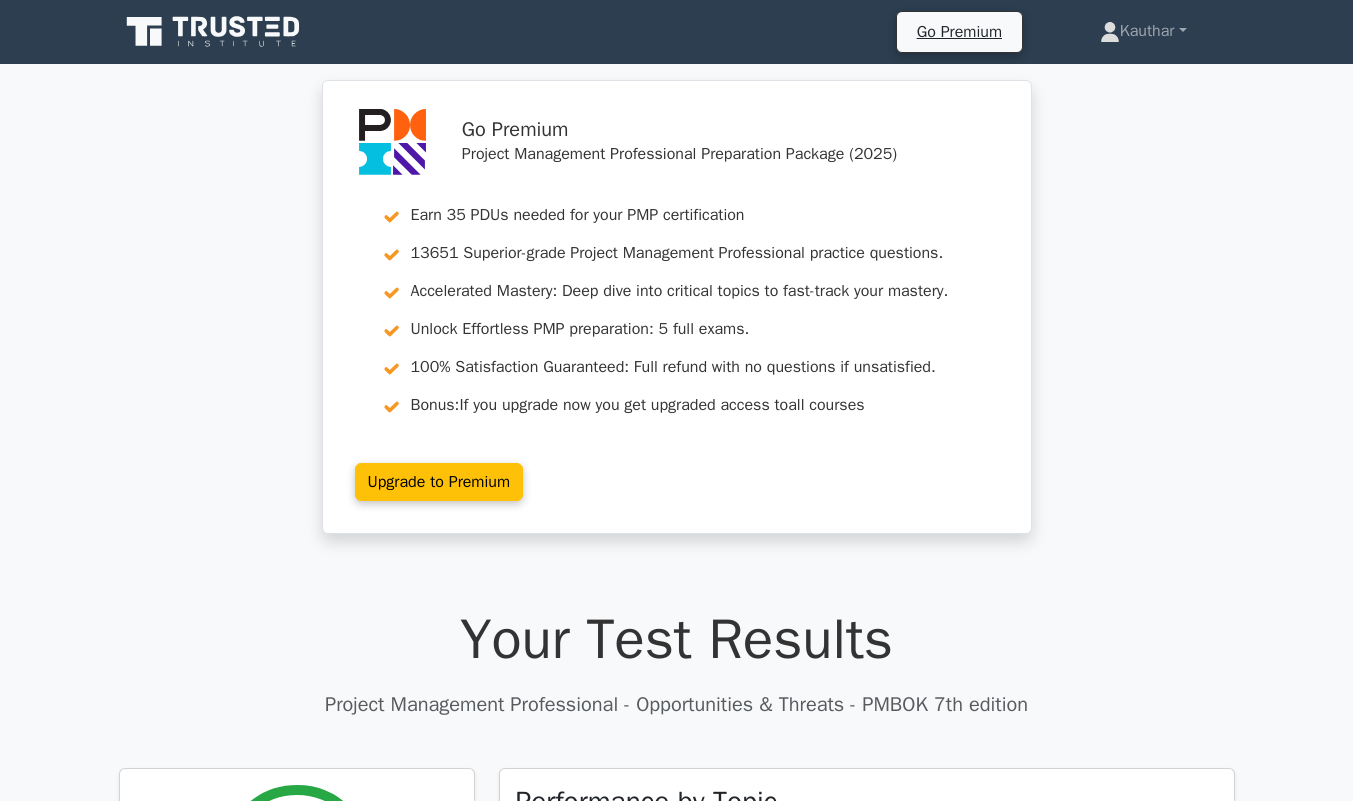 scroll, scrollTop: 1866, scrollLeft: 0, axis: vertical 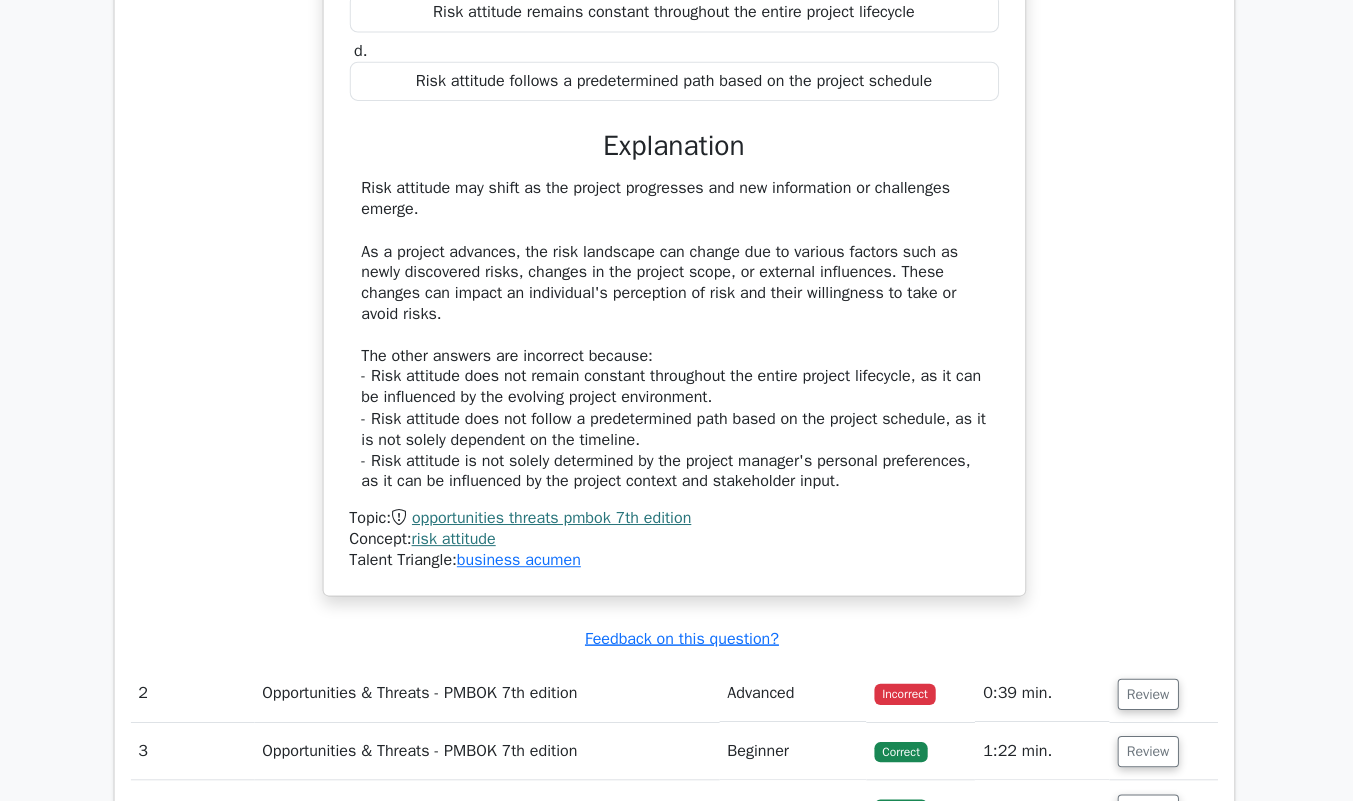 click on "Risk attitude may shift as the project progresses and new information or challenges emerge. As a project advances, the risk landscape can change due to various factors such as newly discovered risks, changes in the project scope, or external influences. These changes can impact an individual's perception of risk and their willingness to take or avoid risks. The other answers are incorrect because: - Risk attitude does not remain constant throughout the entire project lifecycle, as it can be influenced by the evolving project environment. - Risk attitude does not follow a predetermined path based on the project schedule, as it is not solely dependent on the timeline. - Risk attitude is not solely determined by the project manager's personal preferences, as it can be influenced by the project context and stakeholder input." at bounding box center (677, 335) 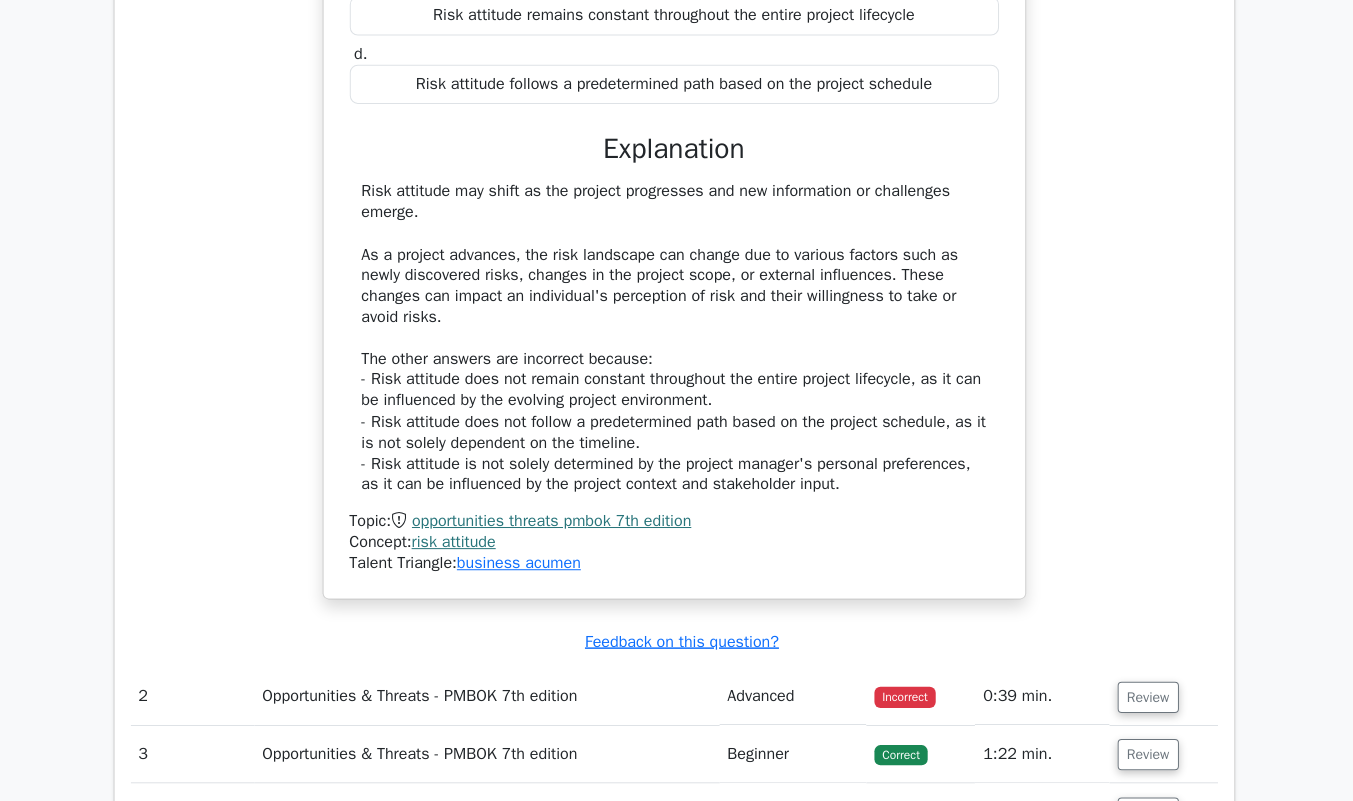 scroll, scrollTop: 1852, scrollLeft: 0, axis: vertical 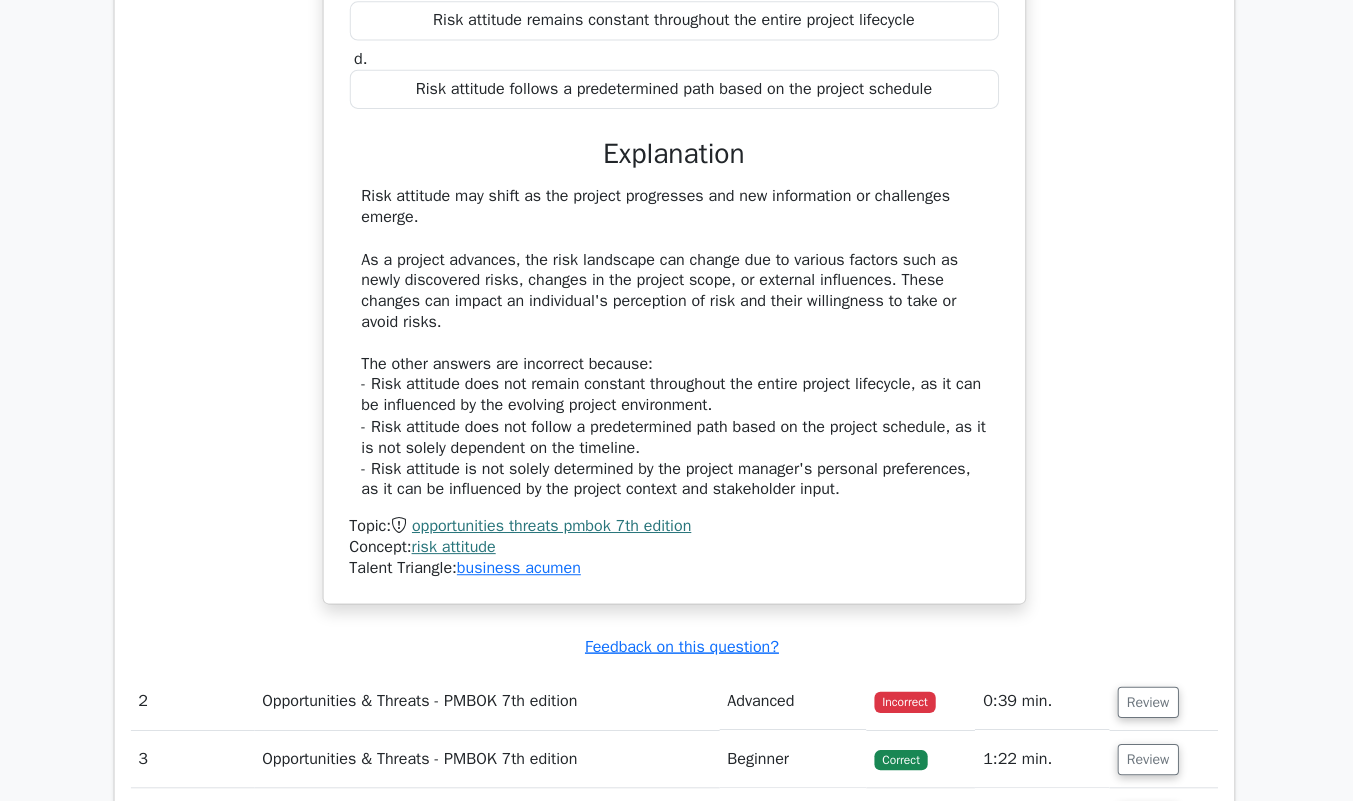 click on "risk attitude" at bounding box center (457, 544) 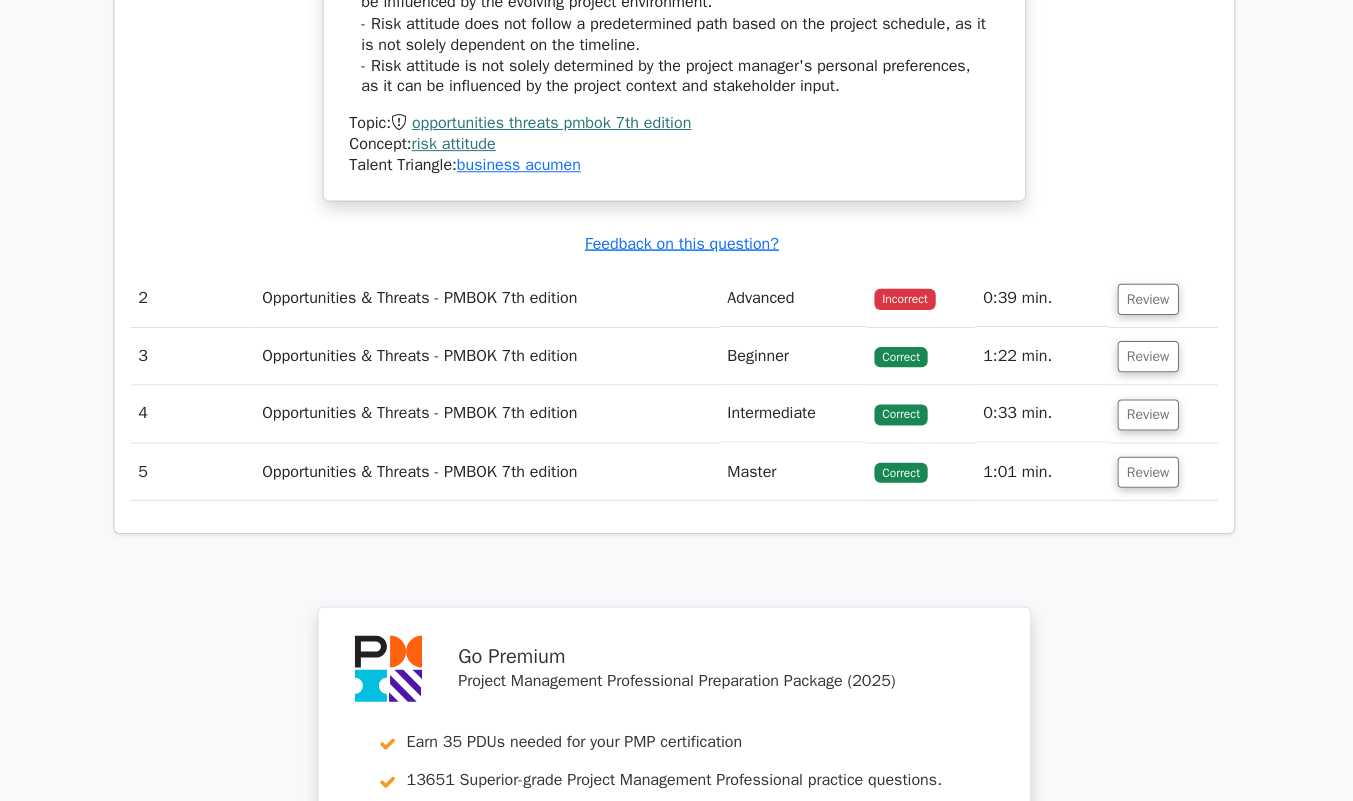 scroll, scrollTop: 2244, scrollLeft: 0, axis: vertical 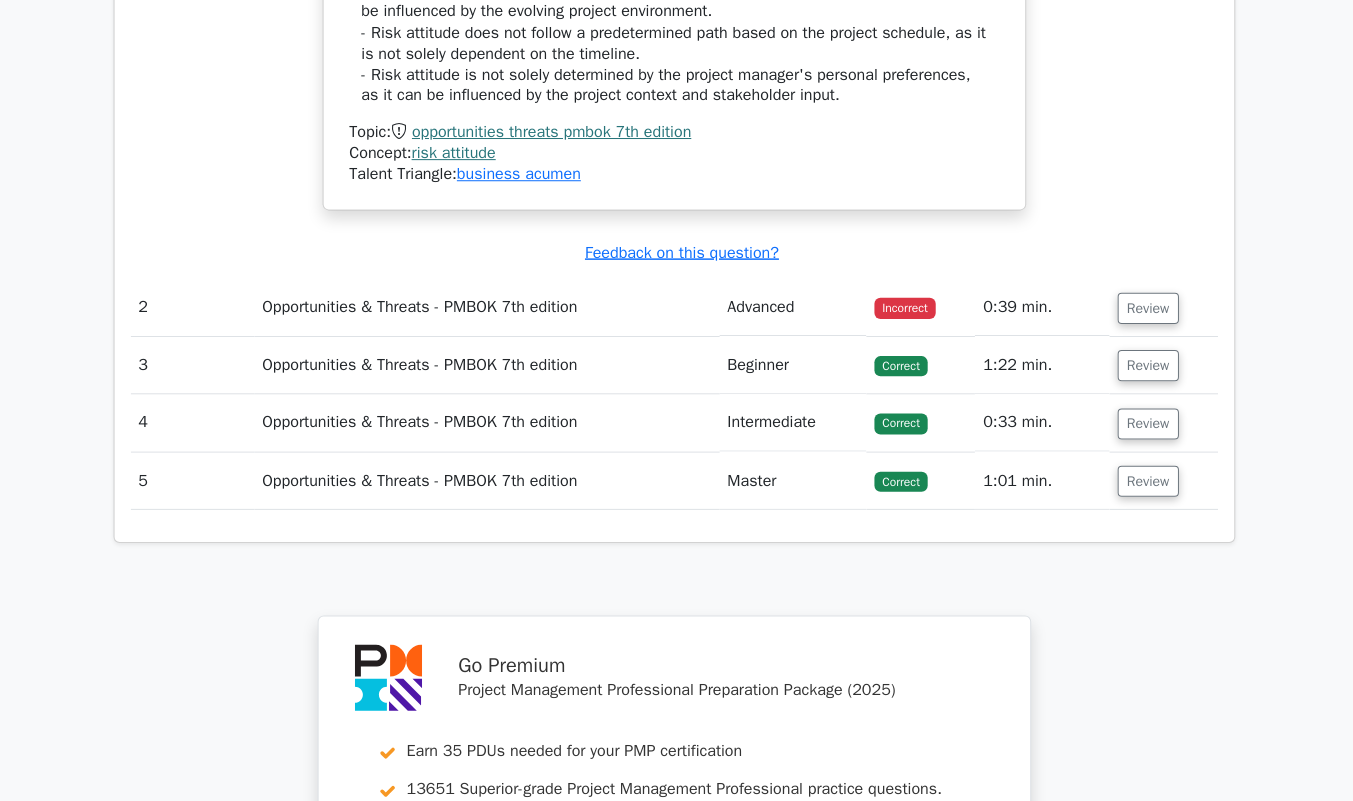 click on "Review" at bounding box center (1148, 306) 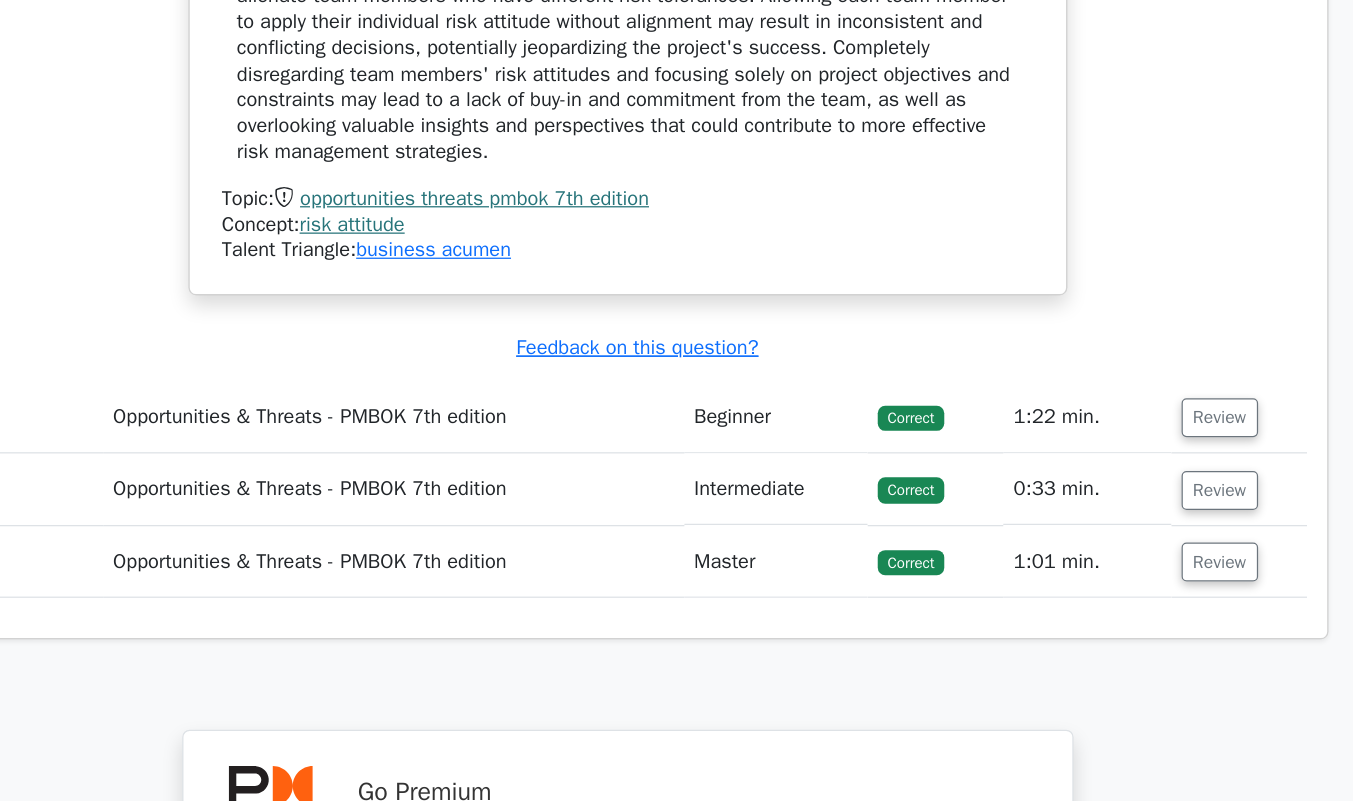 scroll, scrollTop: 3069, scrollLeft: 0, axis: vertical 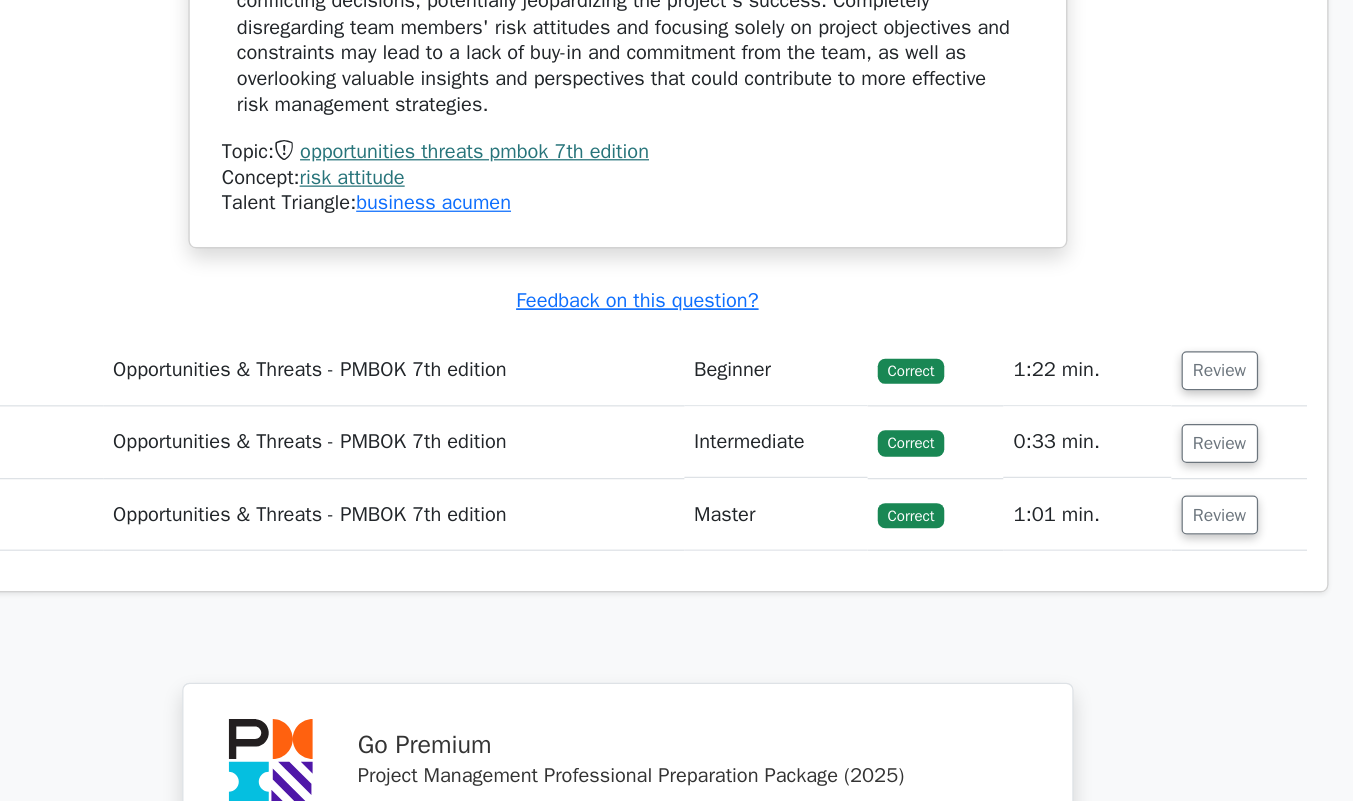 click on "Review" at bounding box center (1148, 455) 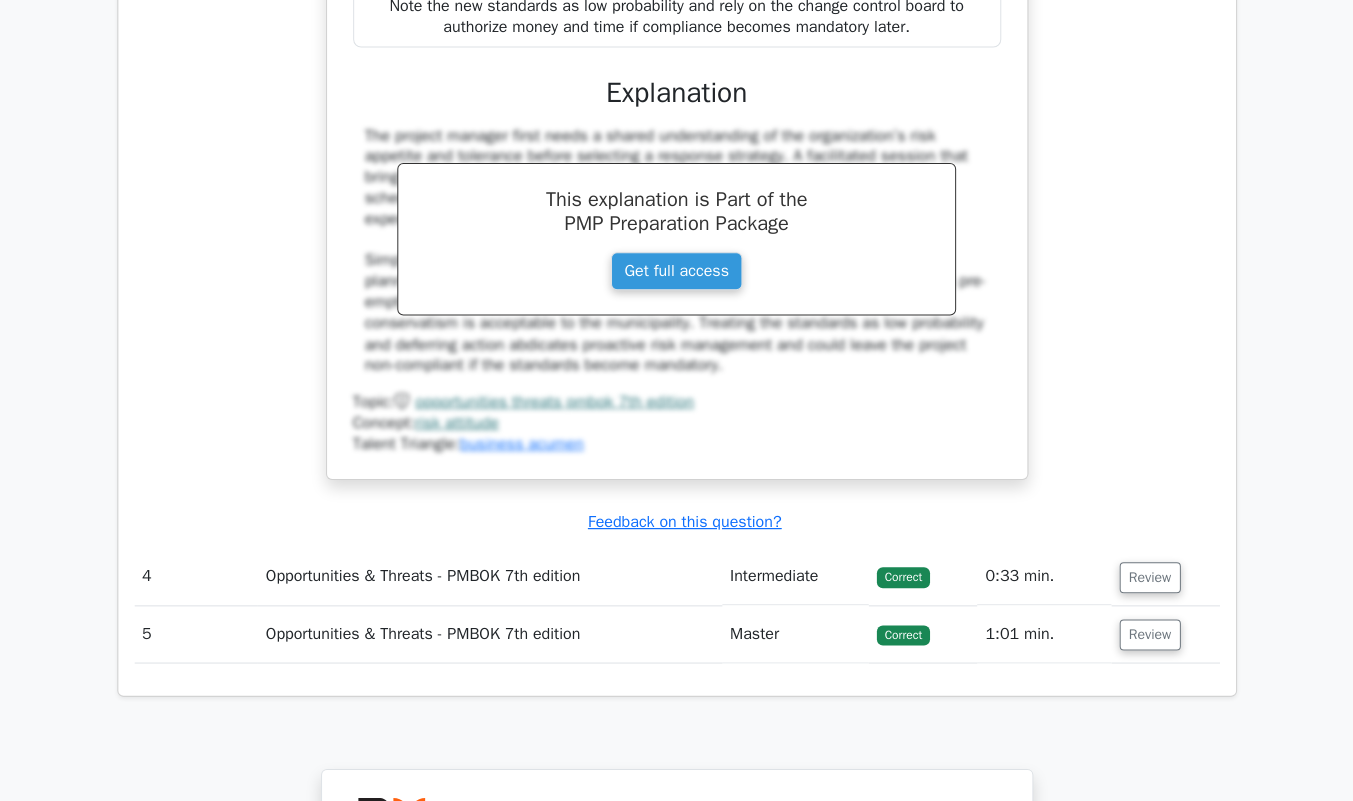 scroll, scrollTop: 4062, scrollLeft: 0, axis: vertical 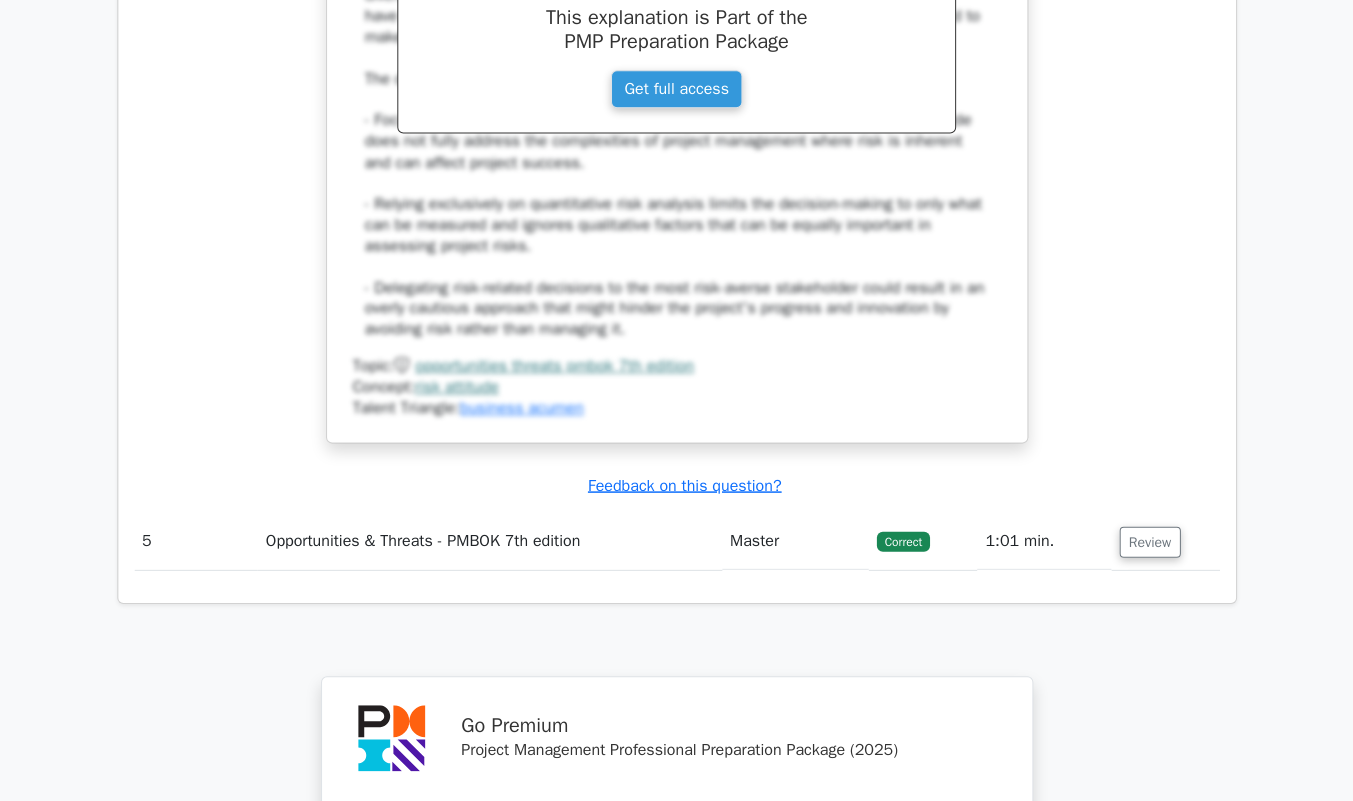 click on "Review" at bounding box center [1148, 542] 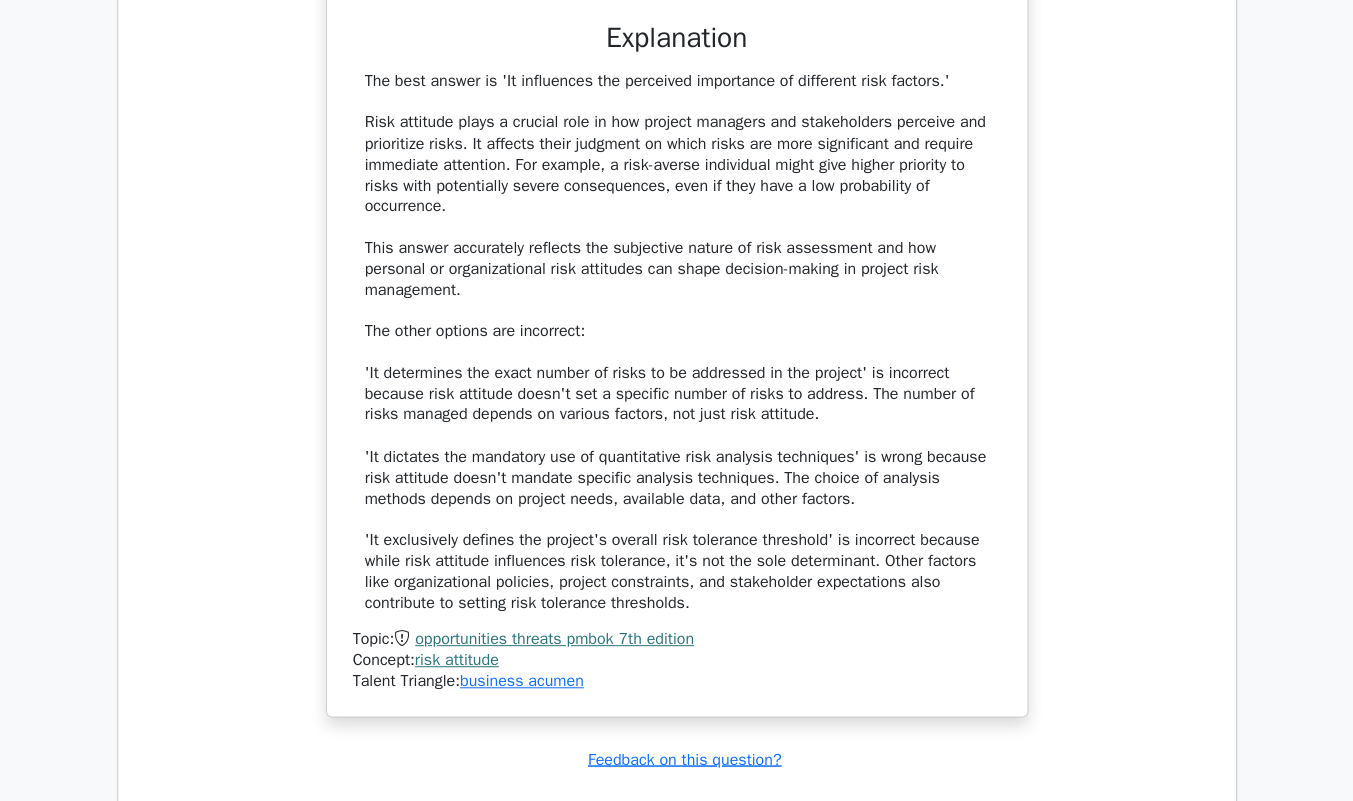 scroll, scrollTop: 6087, scrollLeft: 0, axis: vertical 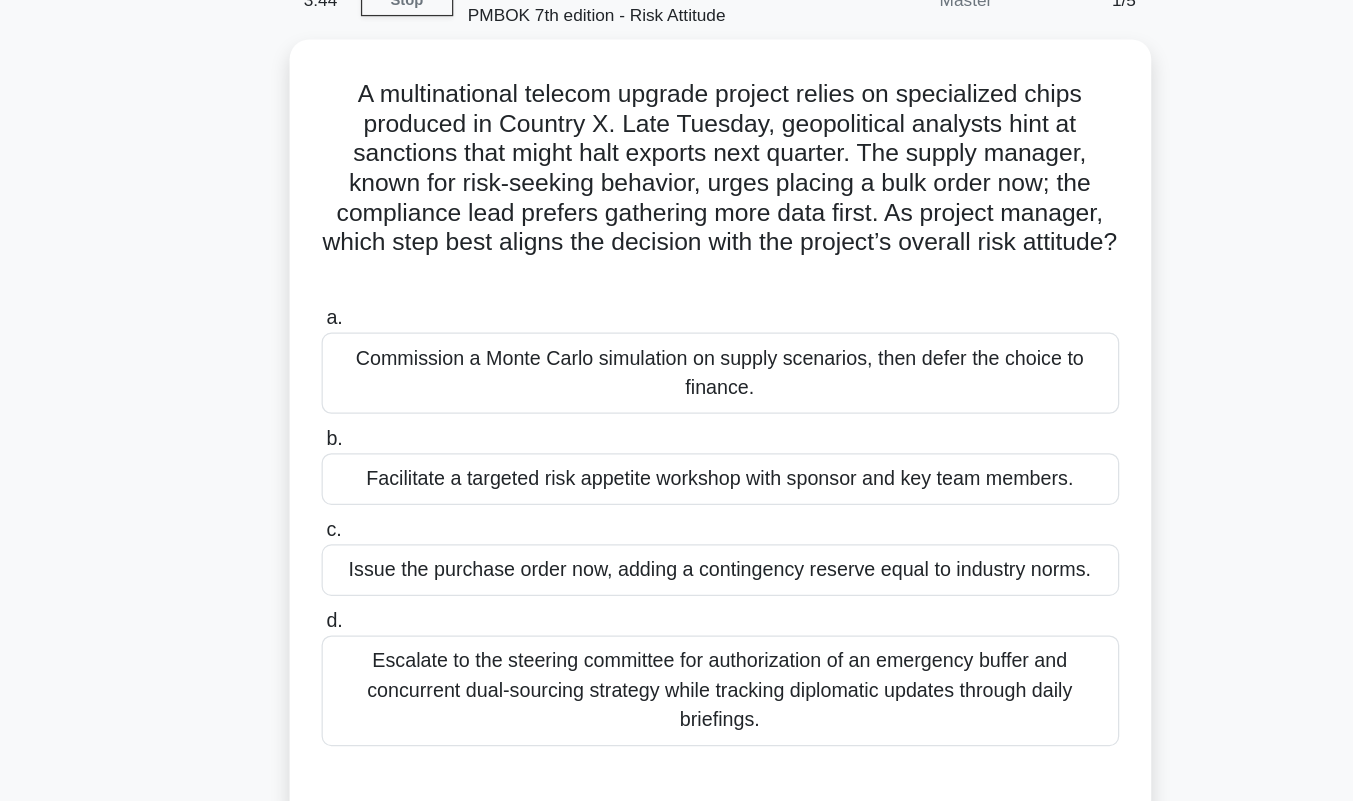 click on "Facilitate a targeted risk appetite workshop with sponsor and key team members." at bounding box center (677, 487) 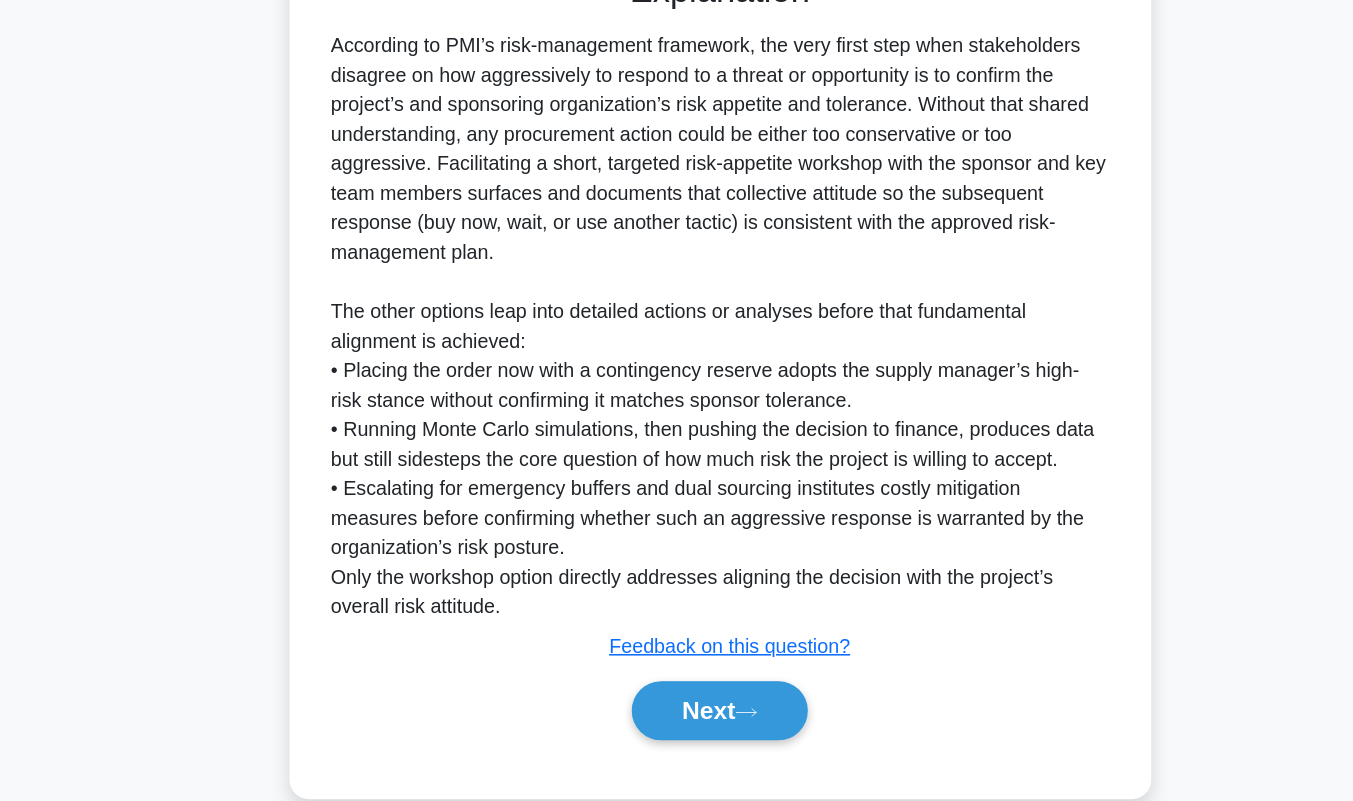 scroll, scrollTop: 649, scrollLeft: 0, axis: vertical 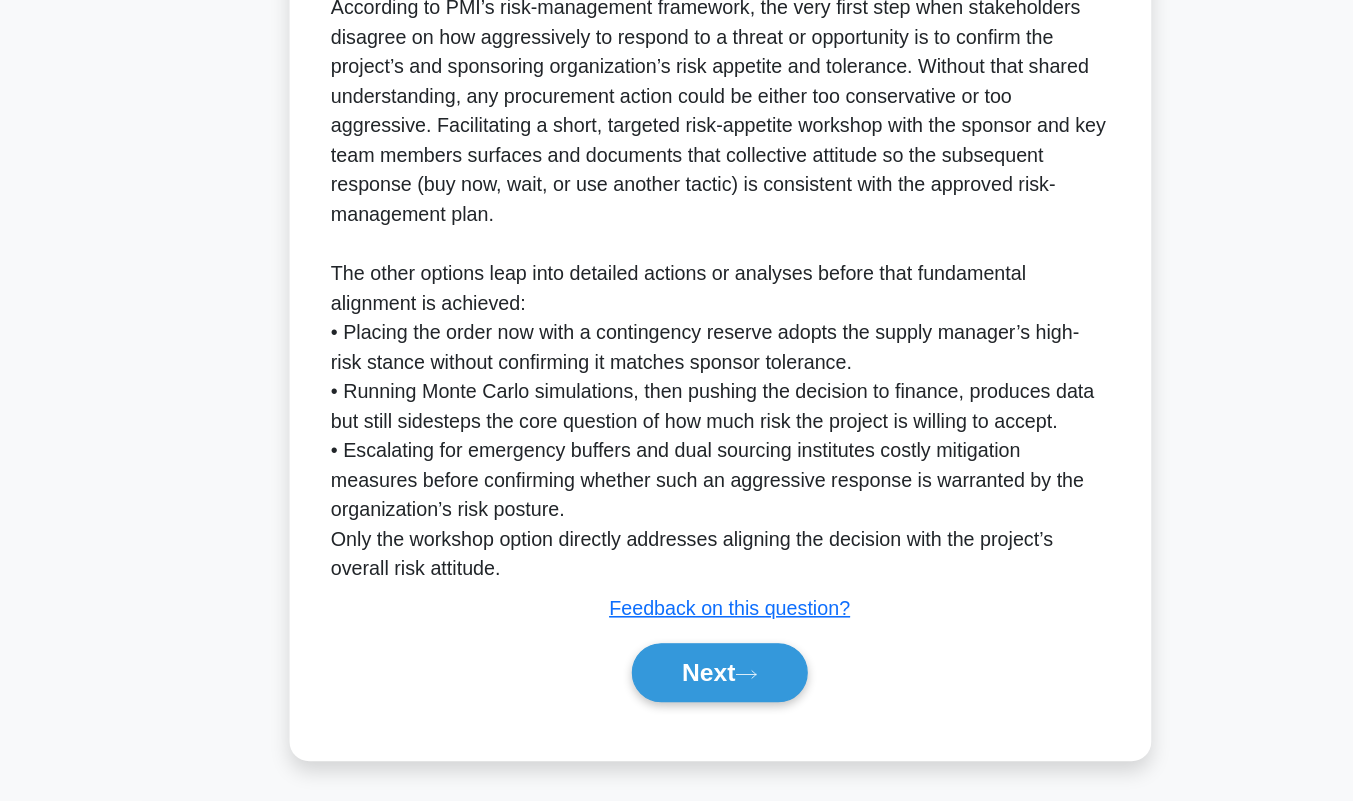 click on "Next" at bounding box center [676, 697] 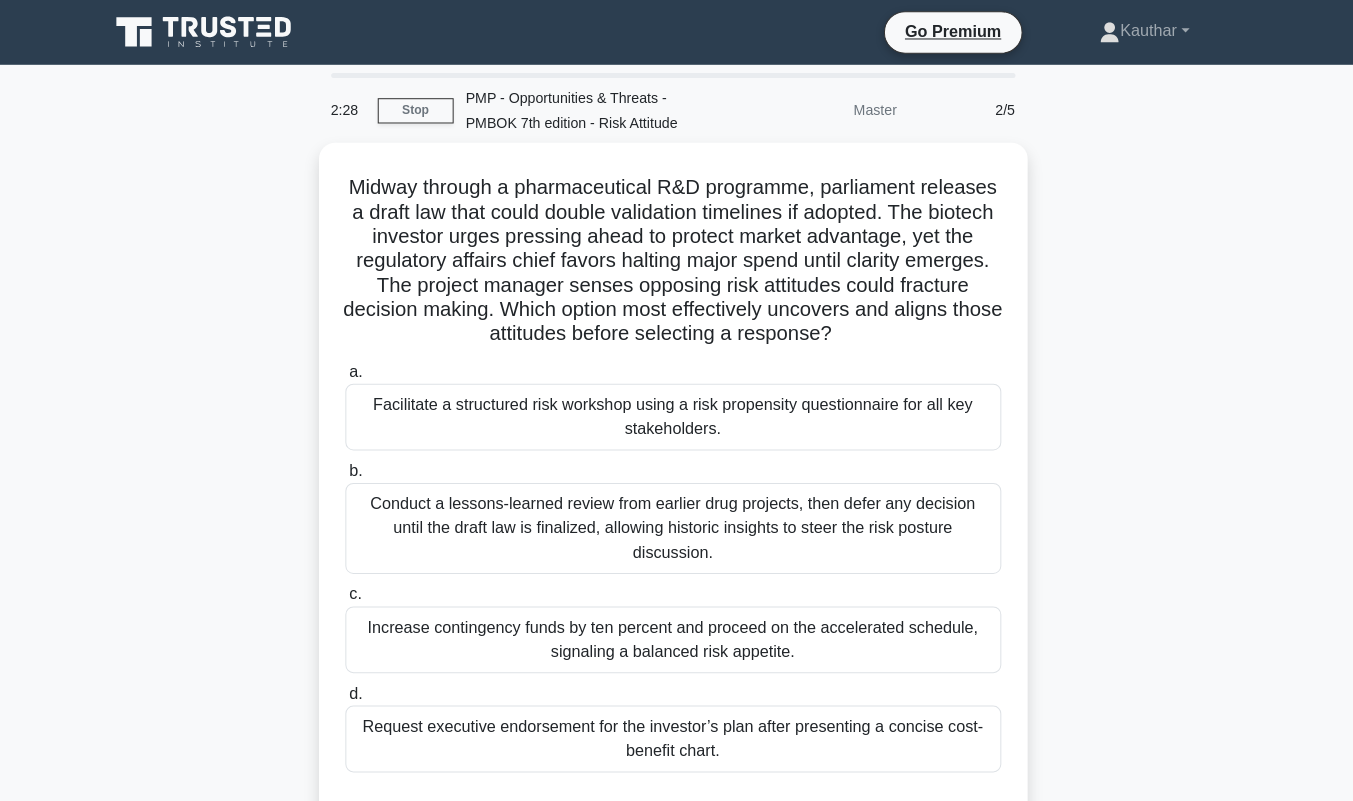 scroll, scrollTop: 2, scrollLeft: 0, axis: vertical 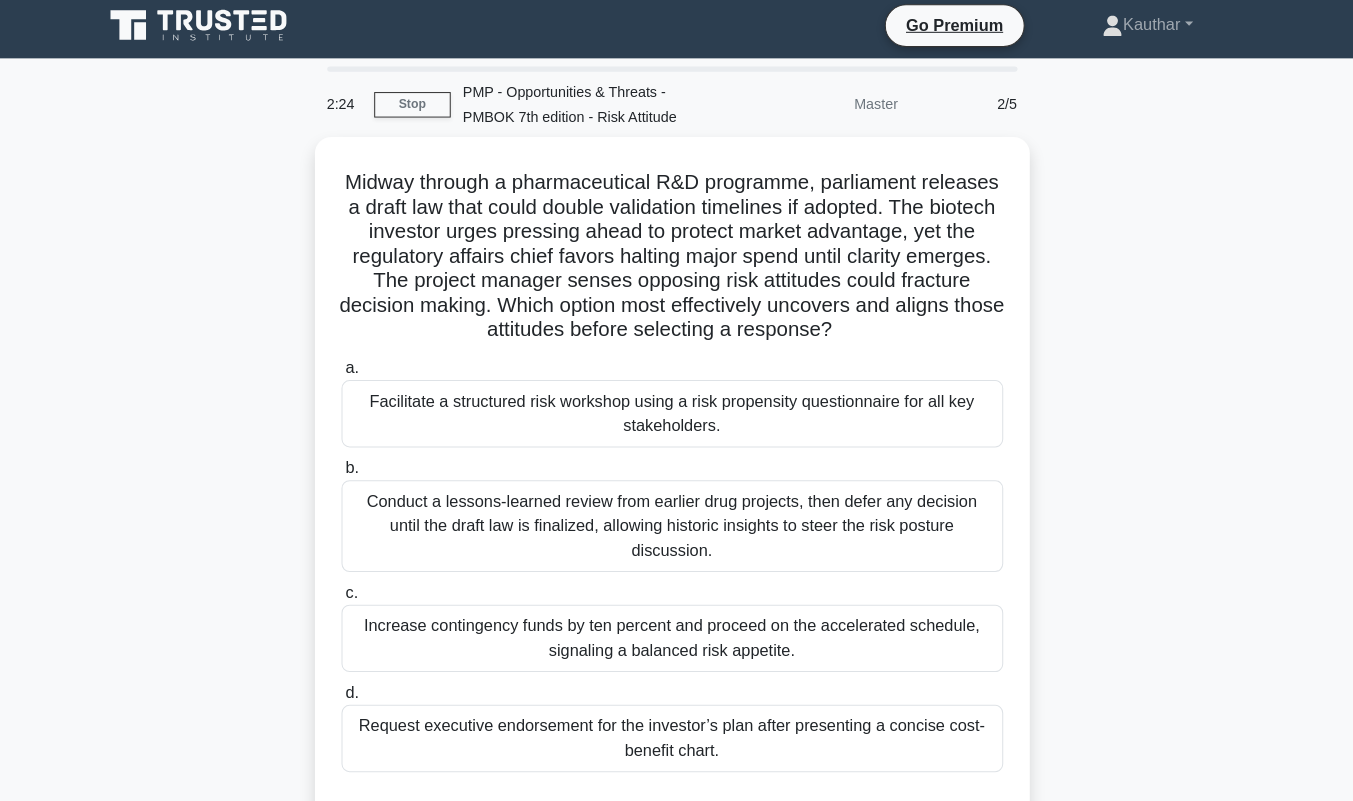 click on "Conduct a lessons-learned review from earlier drug projects, then defer any decision until the draft law is finalized, allowing historic insights to steer the risk posture discussion." at bounding box center [677, 520] 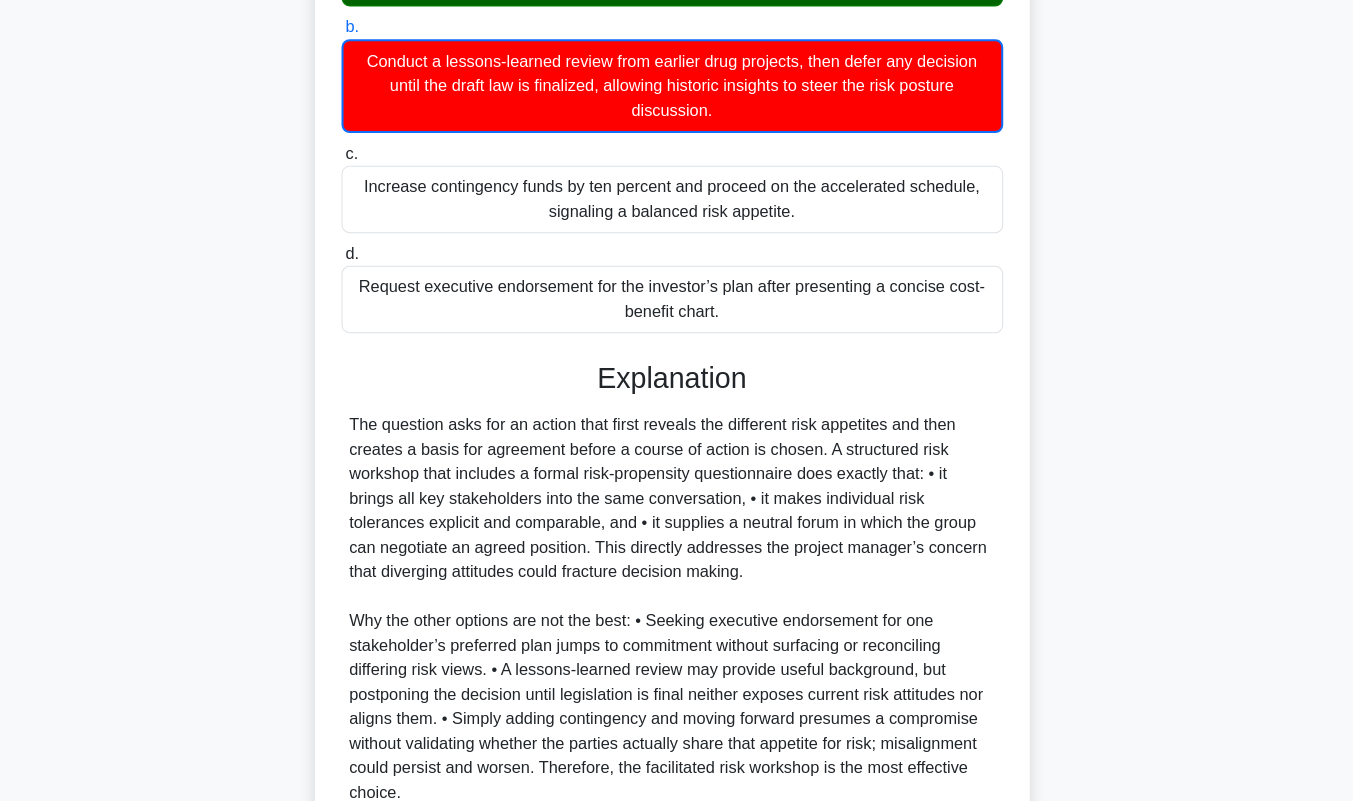 scroll, scrollTop: 603, scrollLeft: 0, axis: vertical 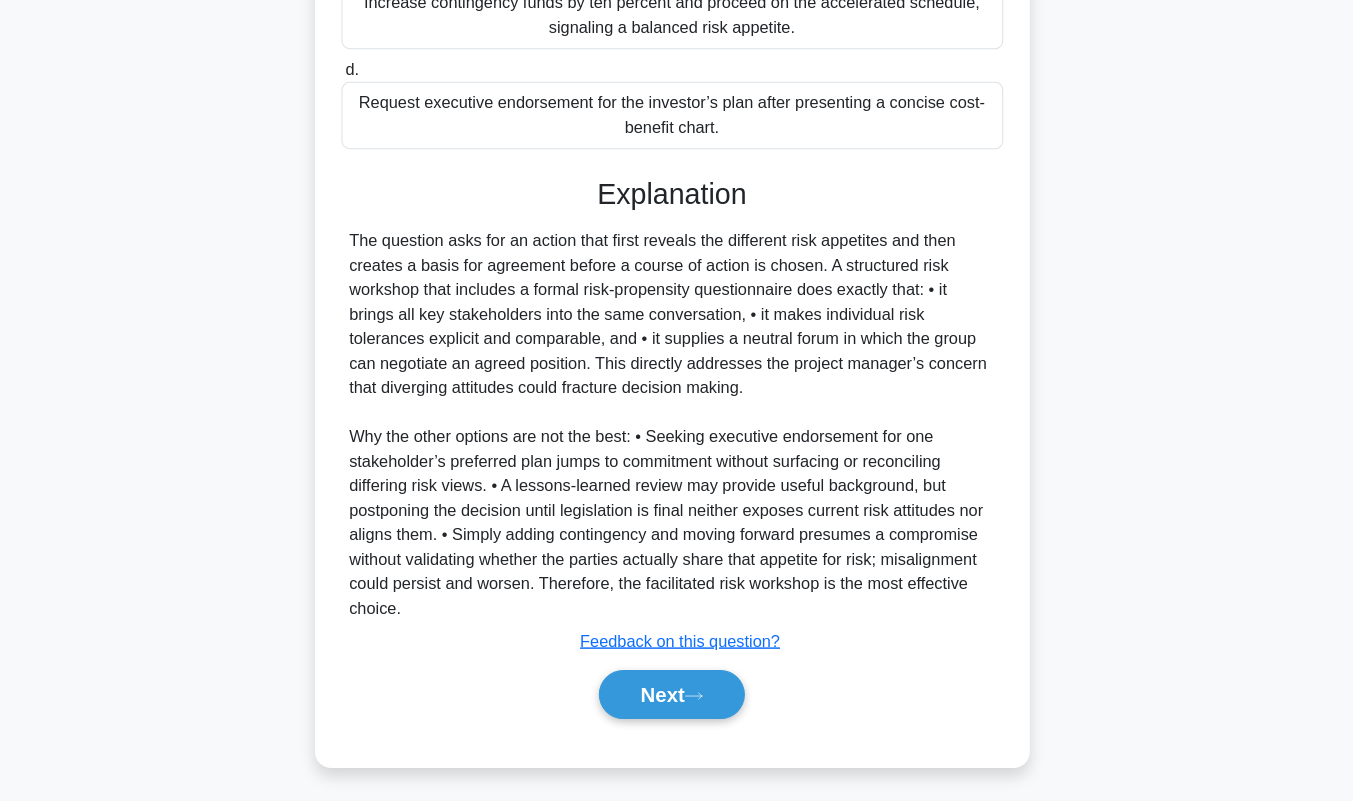 click on "Next" at bounding box center (676, 697) 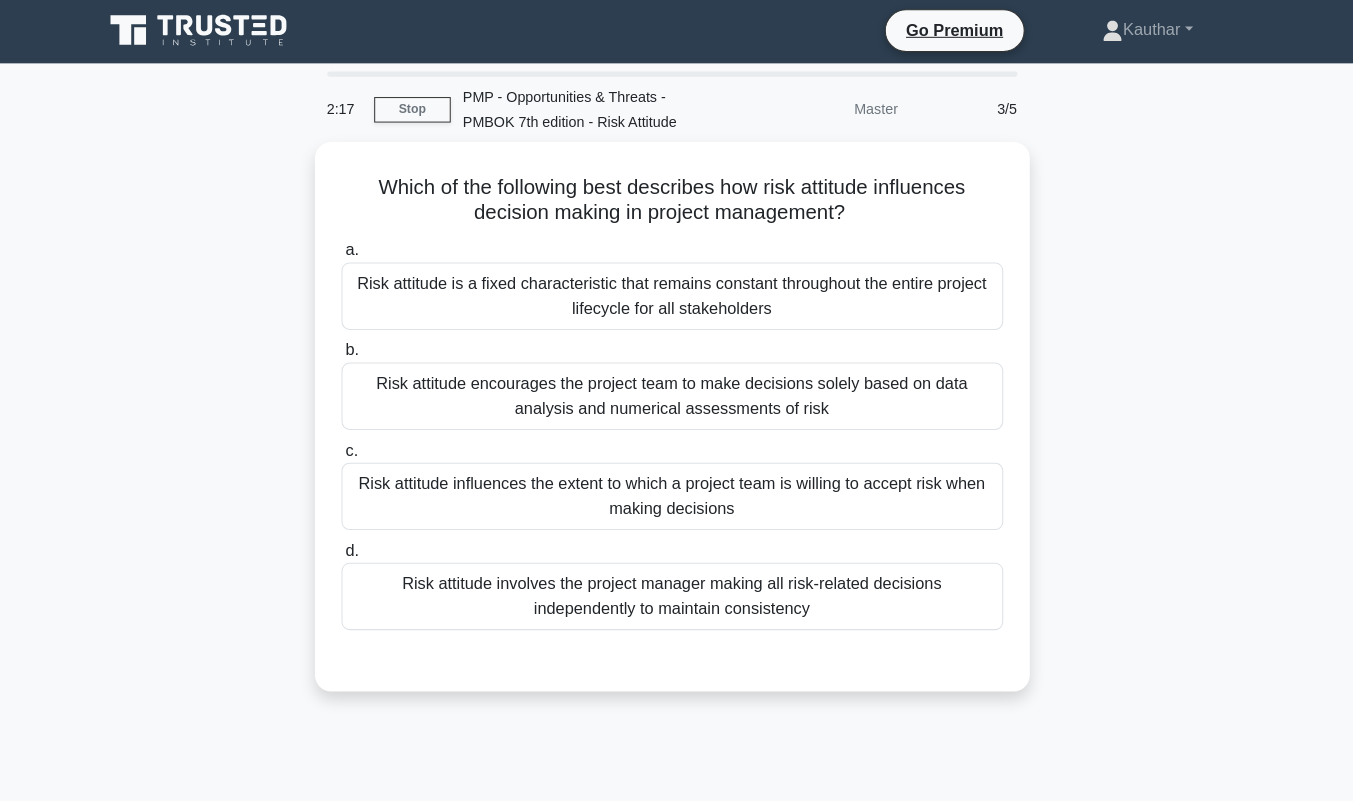 scroll, scrollTop: 0, scrollLeft: 0, axis: both 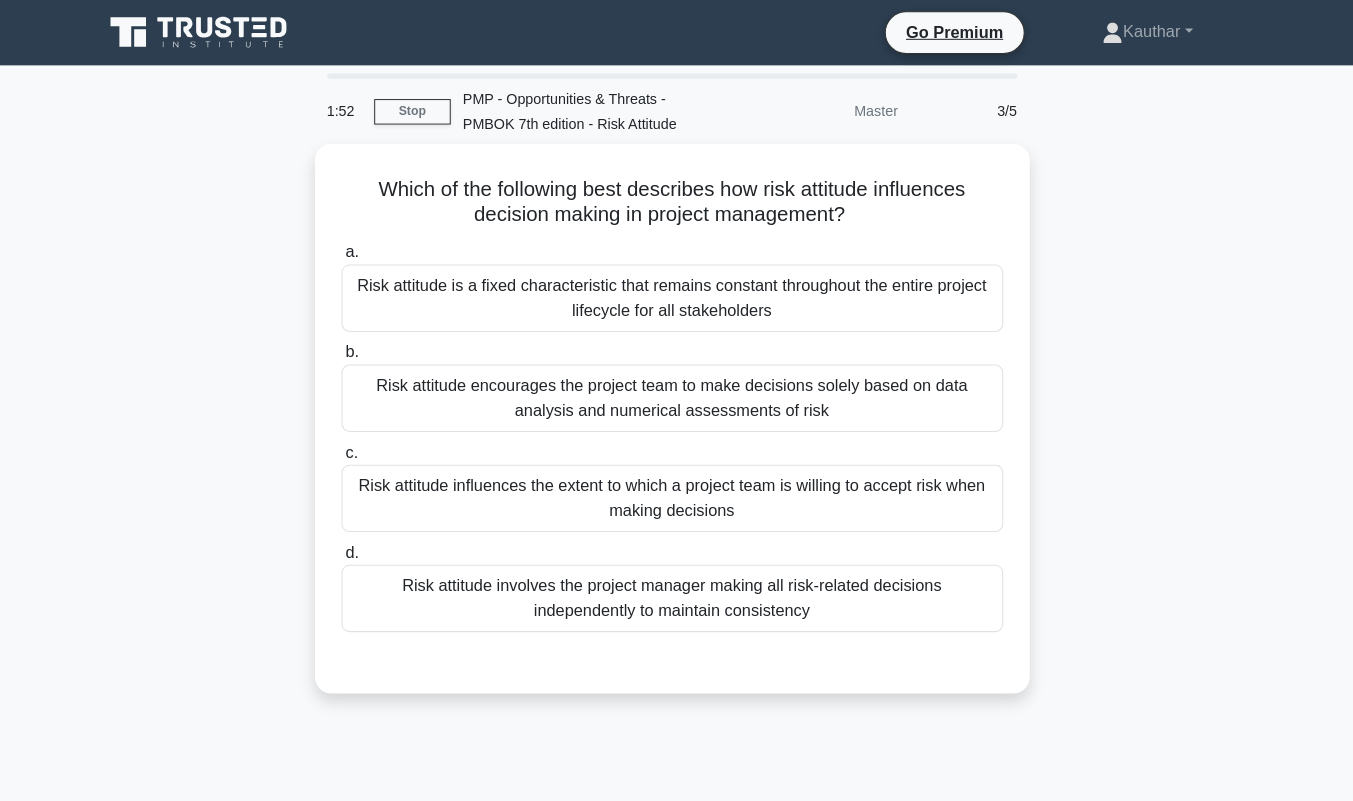 click on "Risk attitude influences the extent to which a project team is willing to accept risk when making decisions" at bounding box center [677, 488] 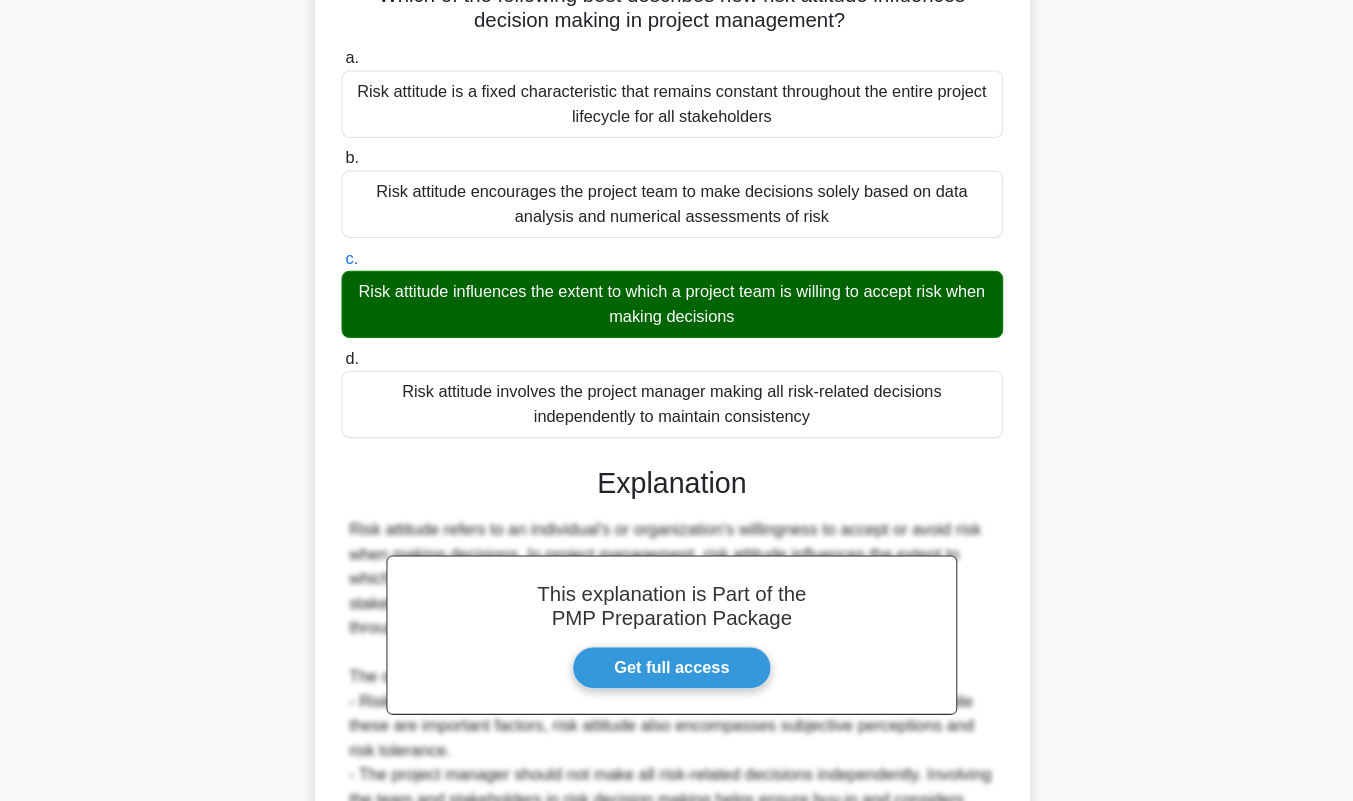 scroll, scrollTop: 457, scrollLeft: 0, axis: vertical 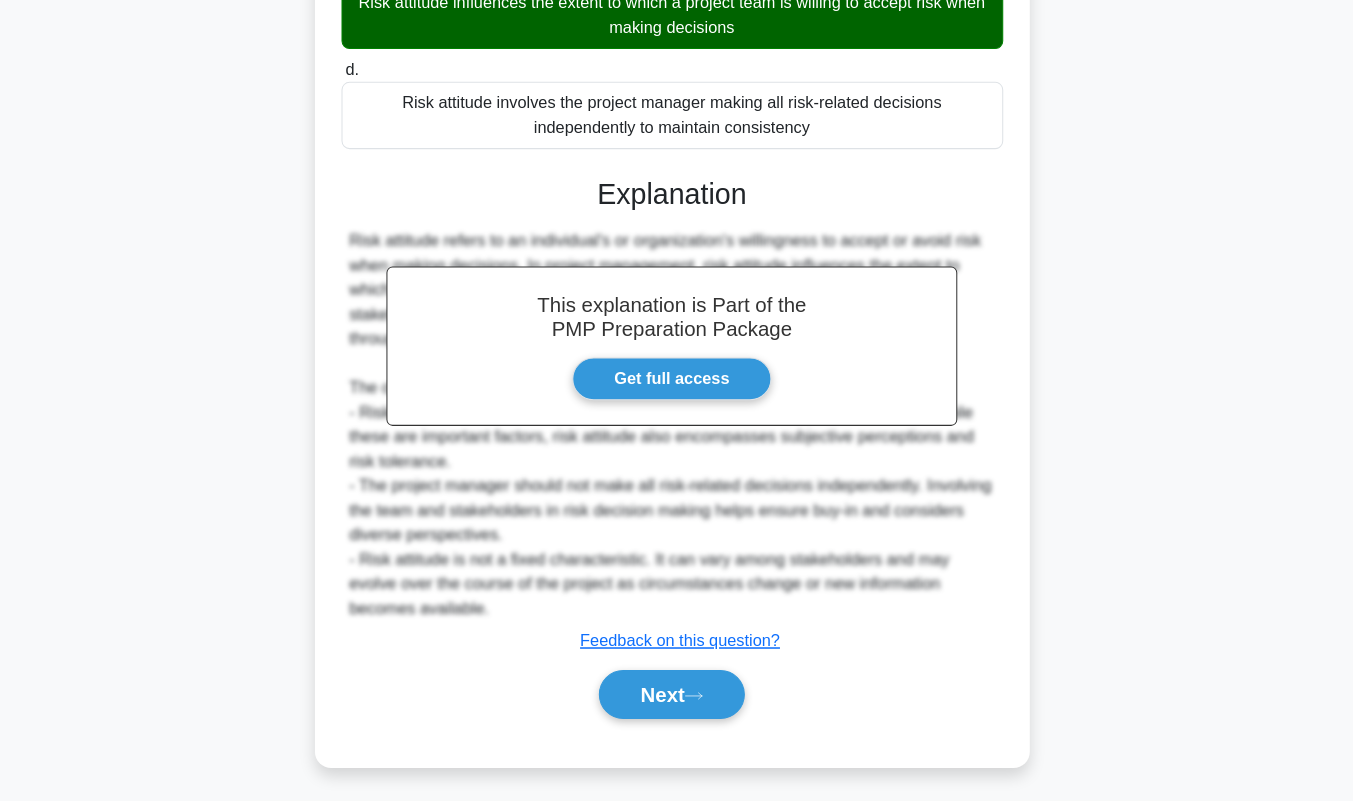 click on "Next" at bounding box center (676, 697) 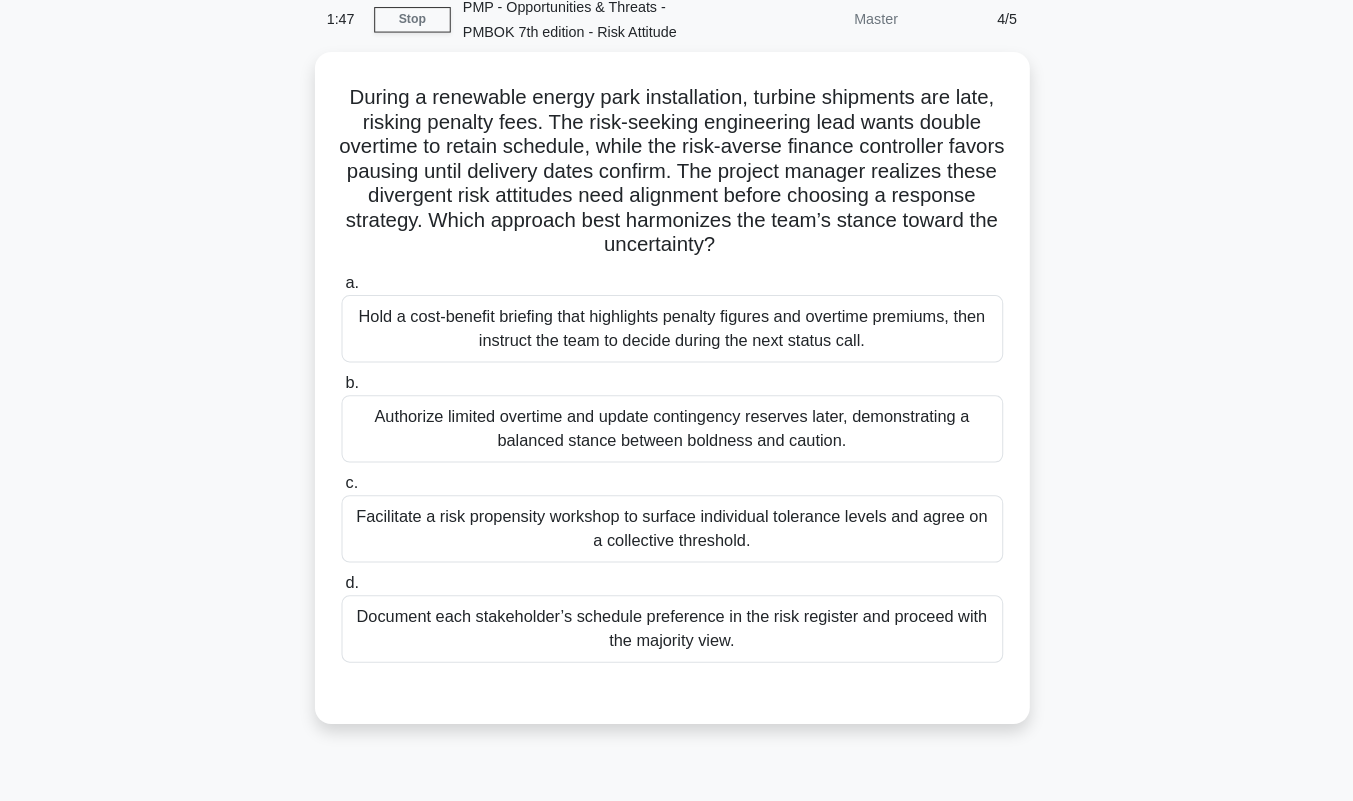 scroll, scrollTop: 55, scrollLeft: 0, axis: vertical 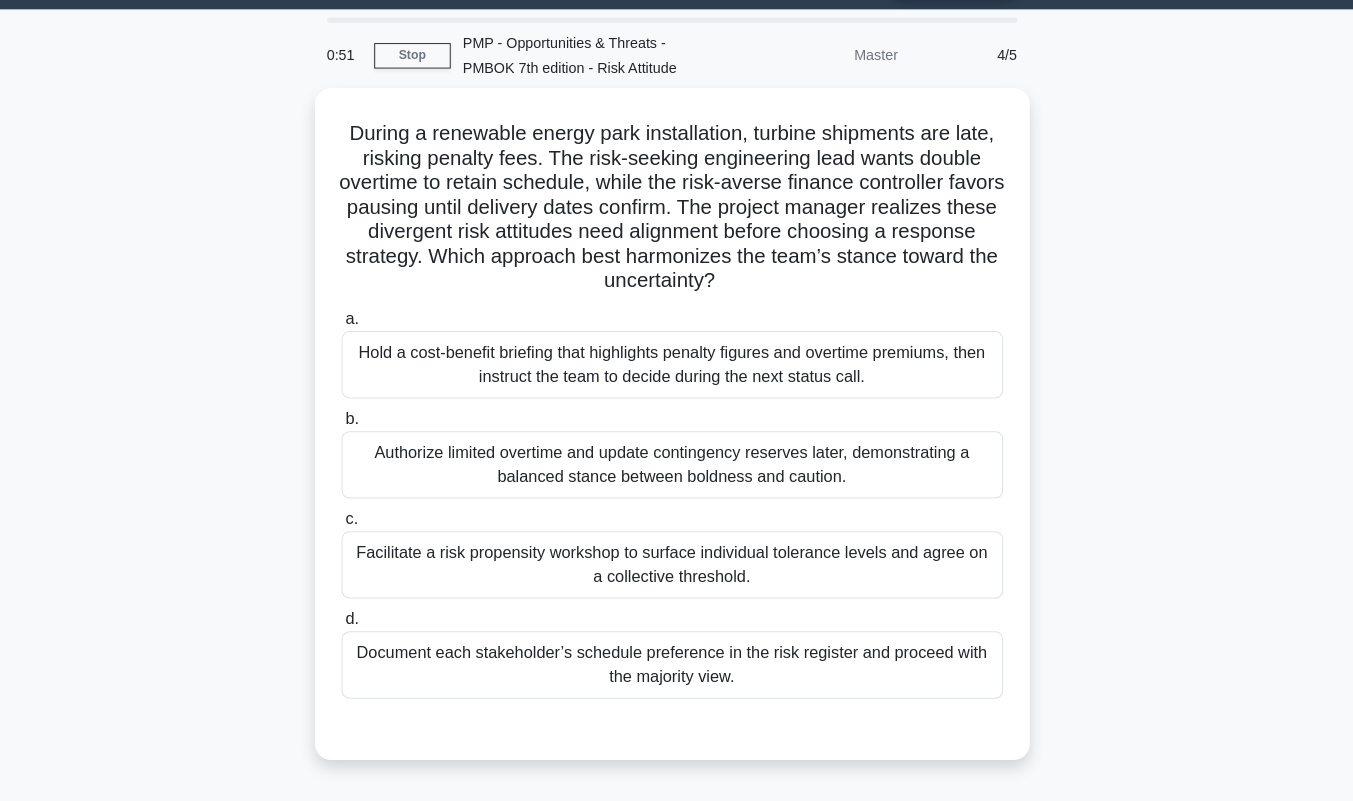 click on "Facilitate a risk propensity workshop to surface individual tolerance levels and agree on a collective threshold." at bounding box center [677, 553] 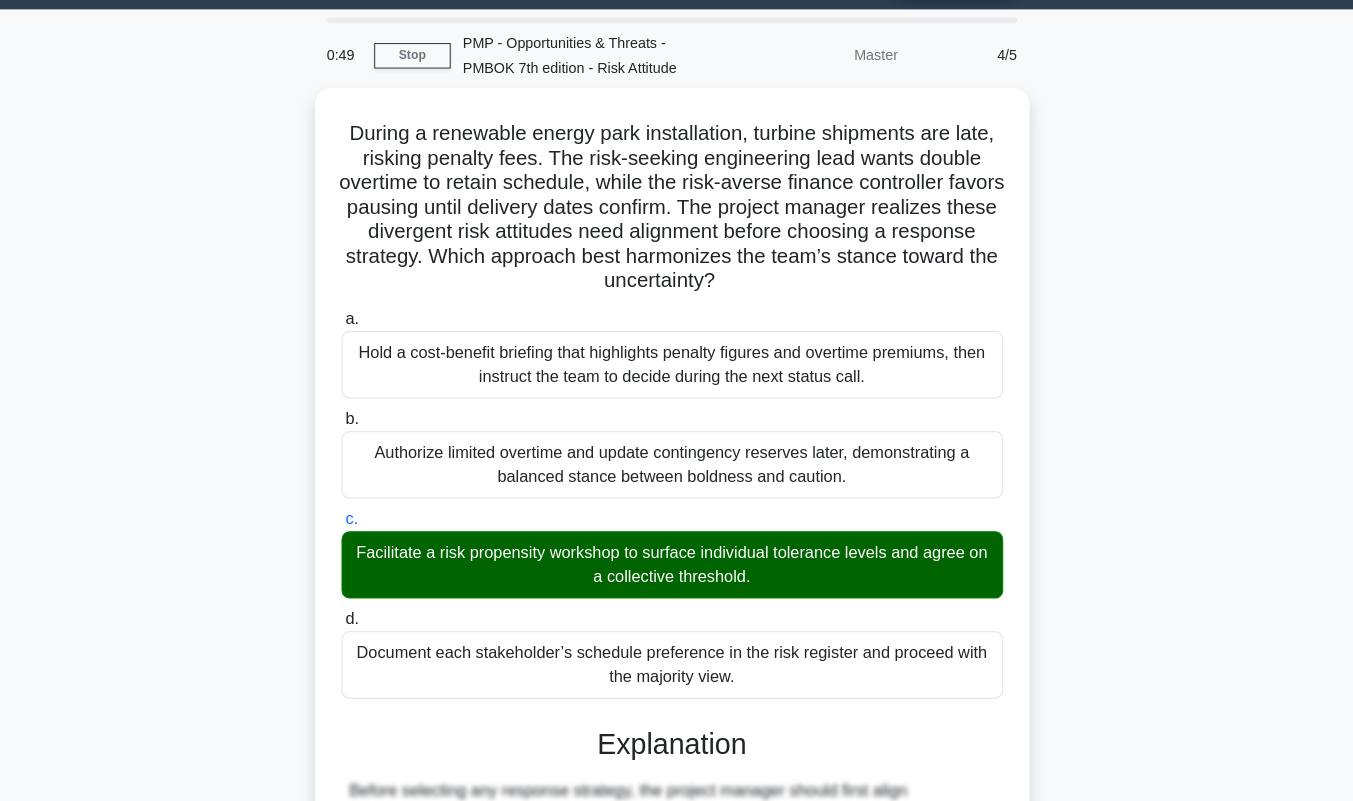 scroll, scrollTop: 505, scrollLeft: 0, axis: vertical 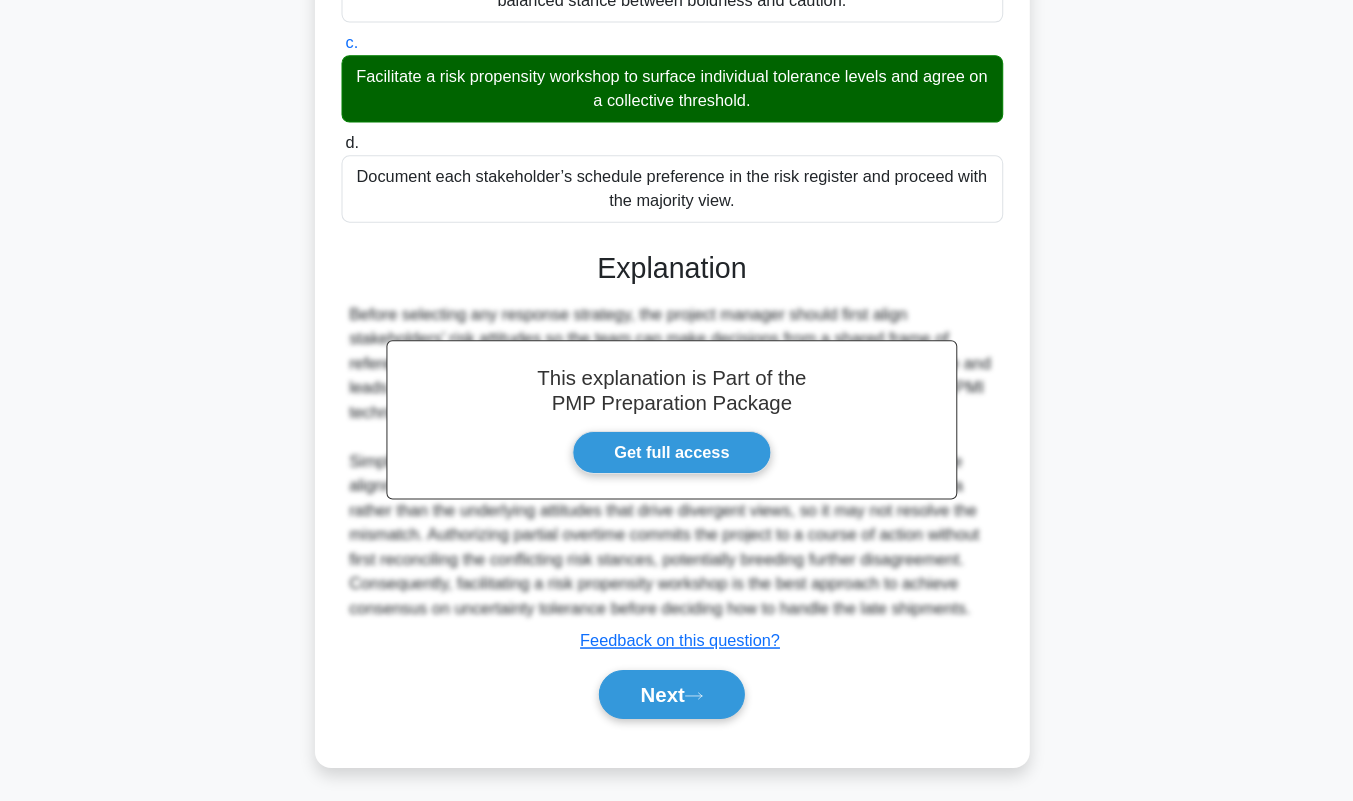click 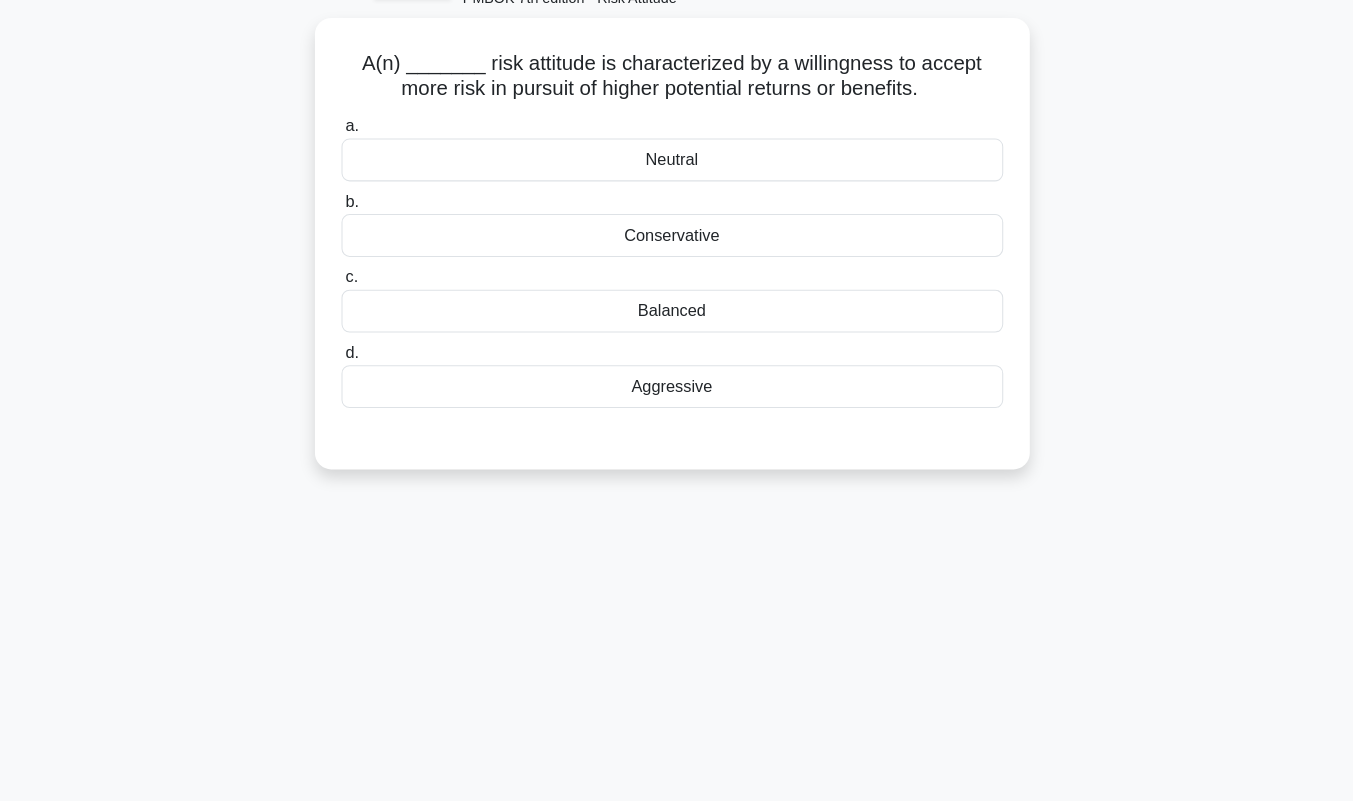 scroll, scrollTop: 113, scrollLeft: 0, axis: vertical 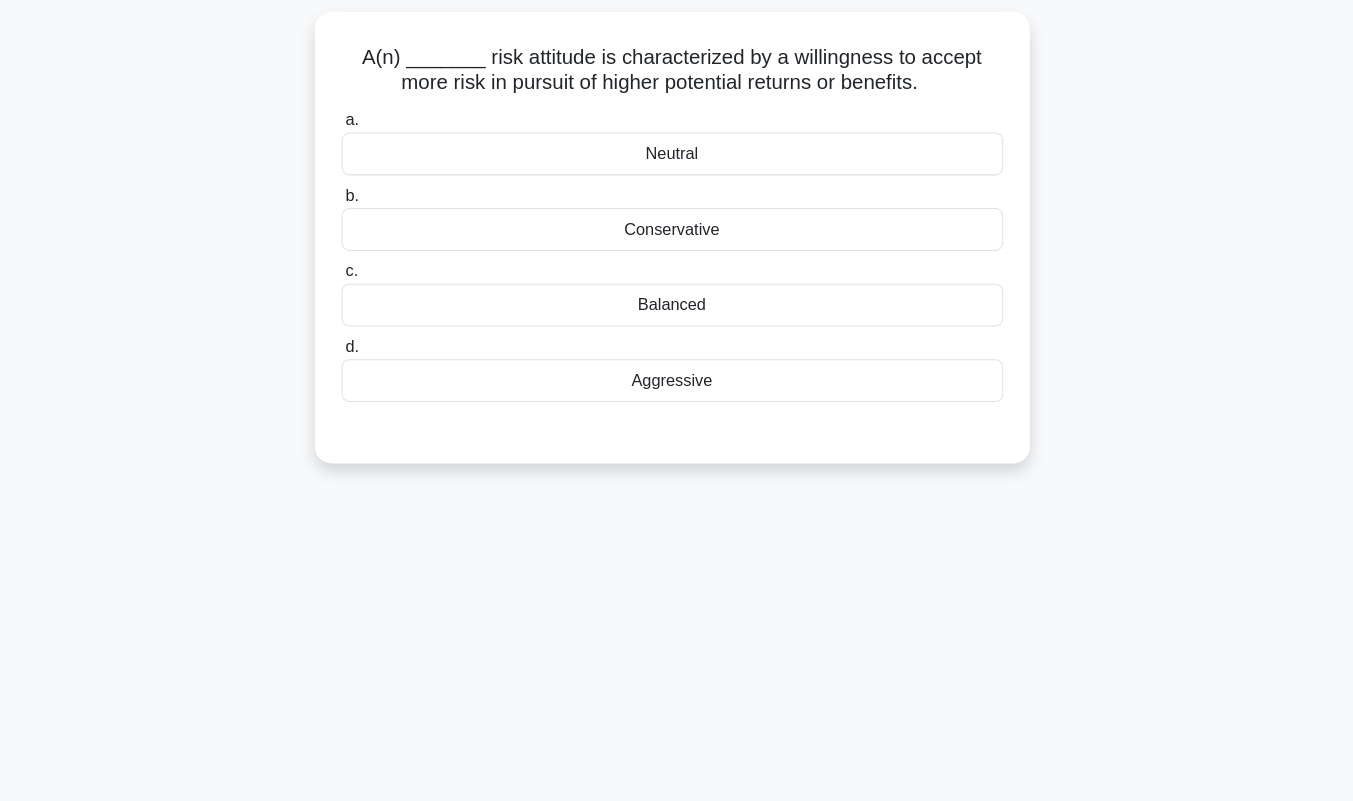 click on "Aggressive" at bounding box center (677, 389) 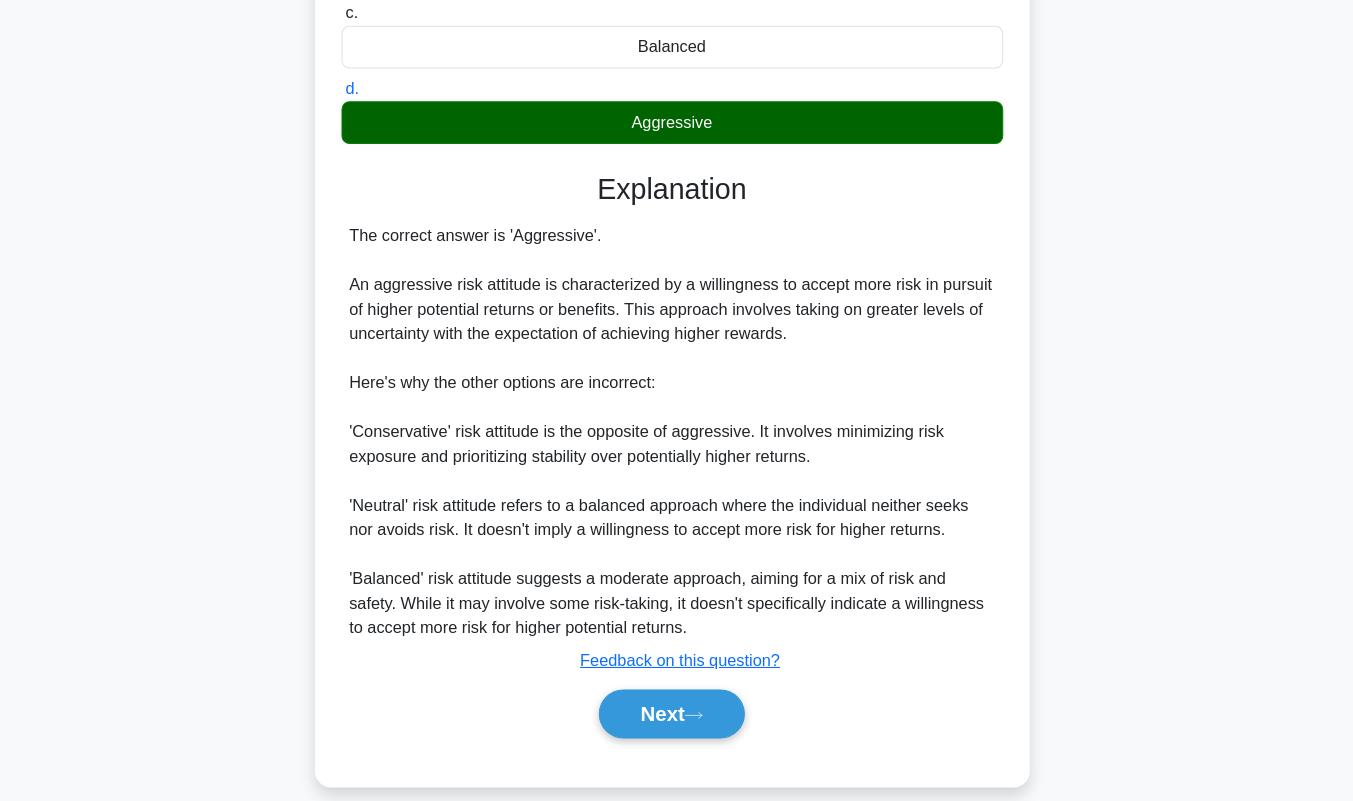 scroll, scrollTop: 385, scrollLeft: 0, axis: vertical 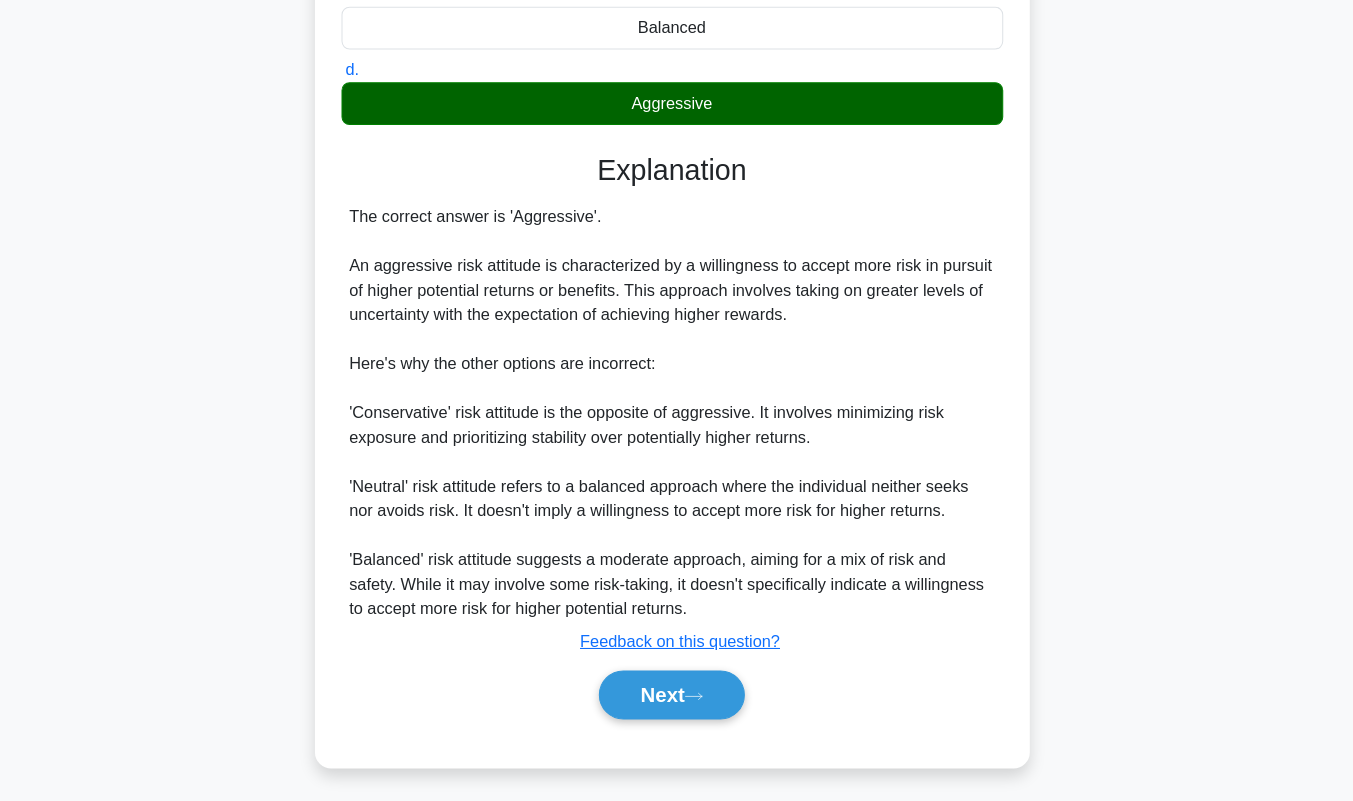 click on "Next" at bounding box center (676, 697) 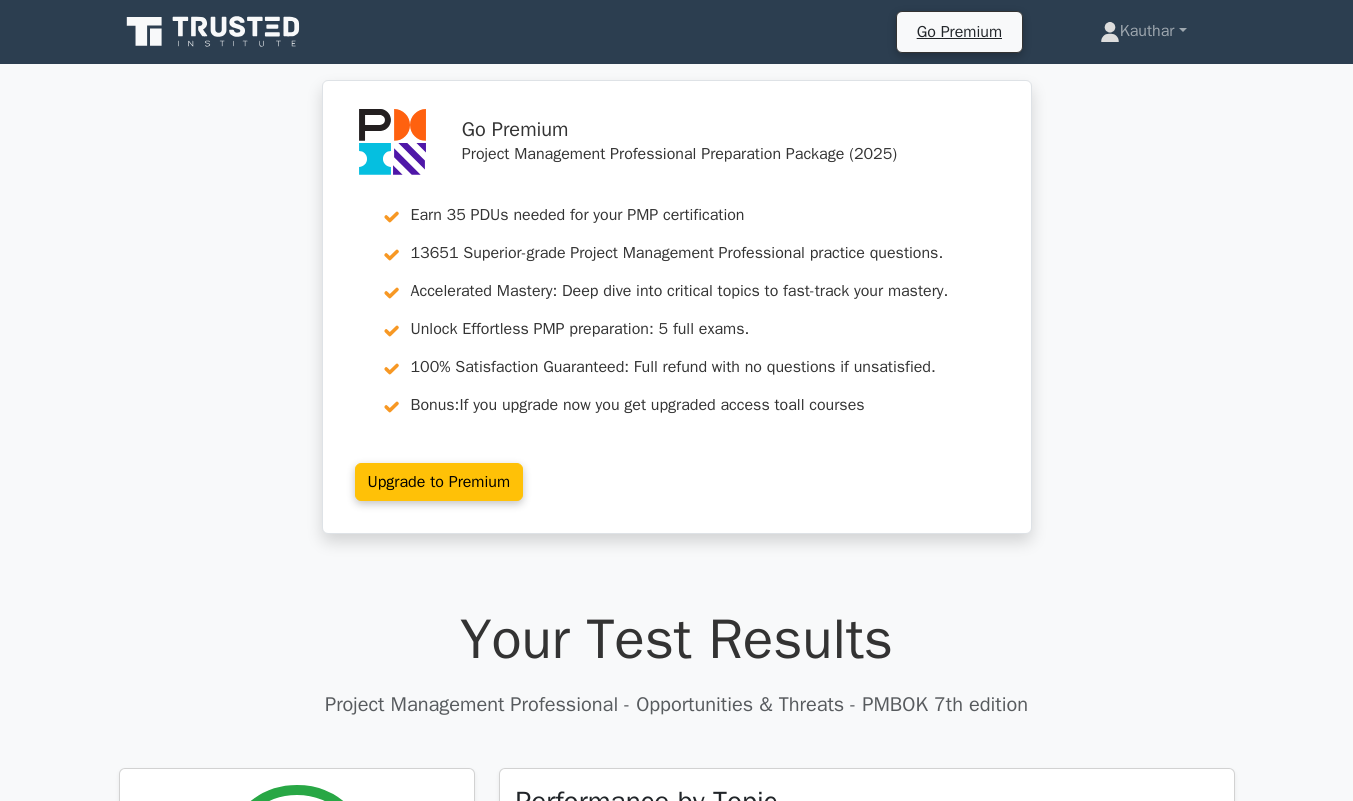 scroll, scrollTop: 0, scrollLeft: 0, axis: both 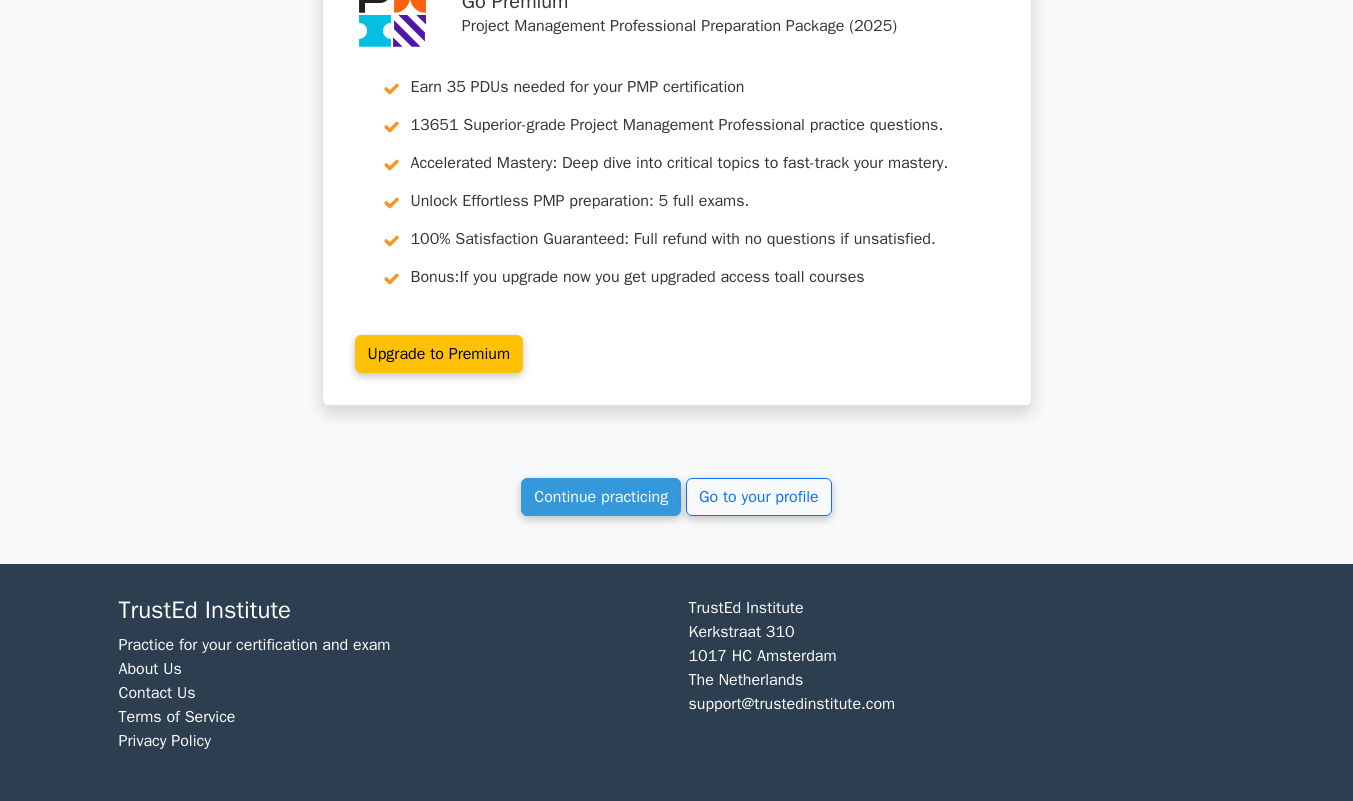 click on "Go to your profile" at bounding box center [759, 497] 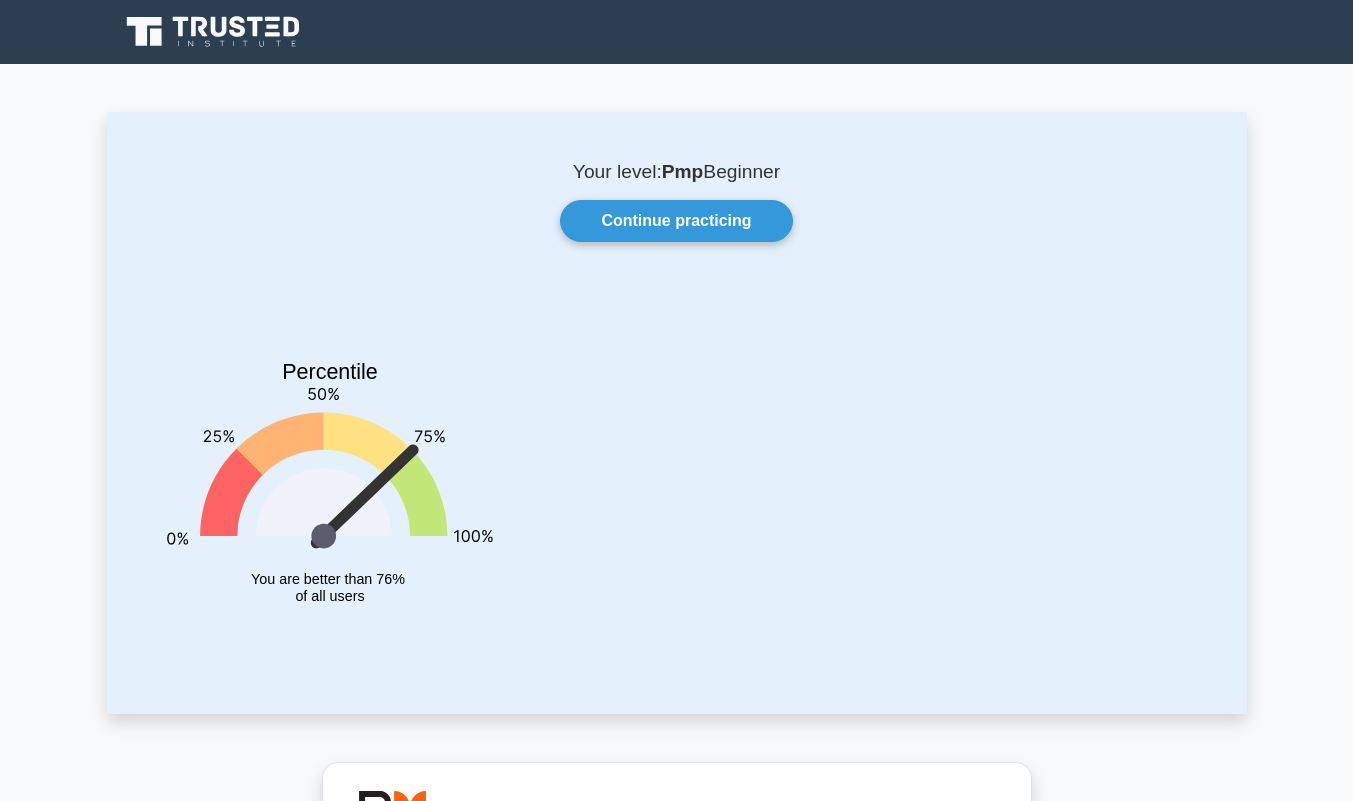 scroll, scrollTop: 0, scrollLeft: 0, axis: both 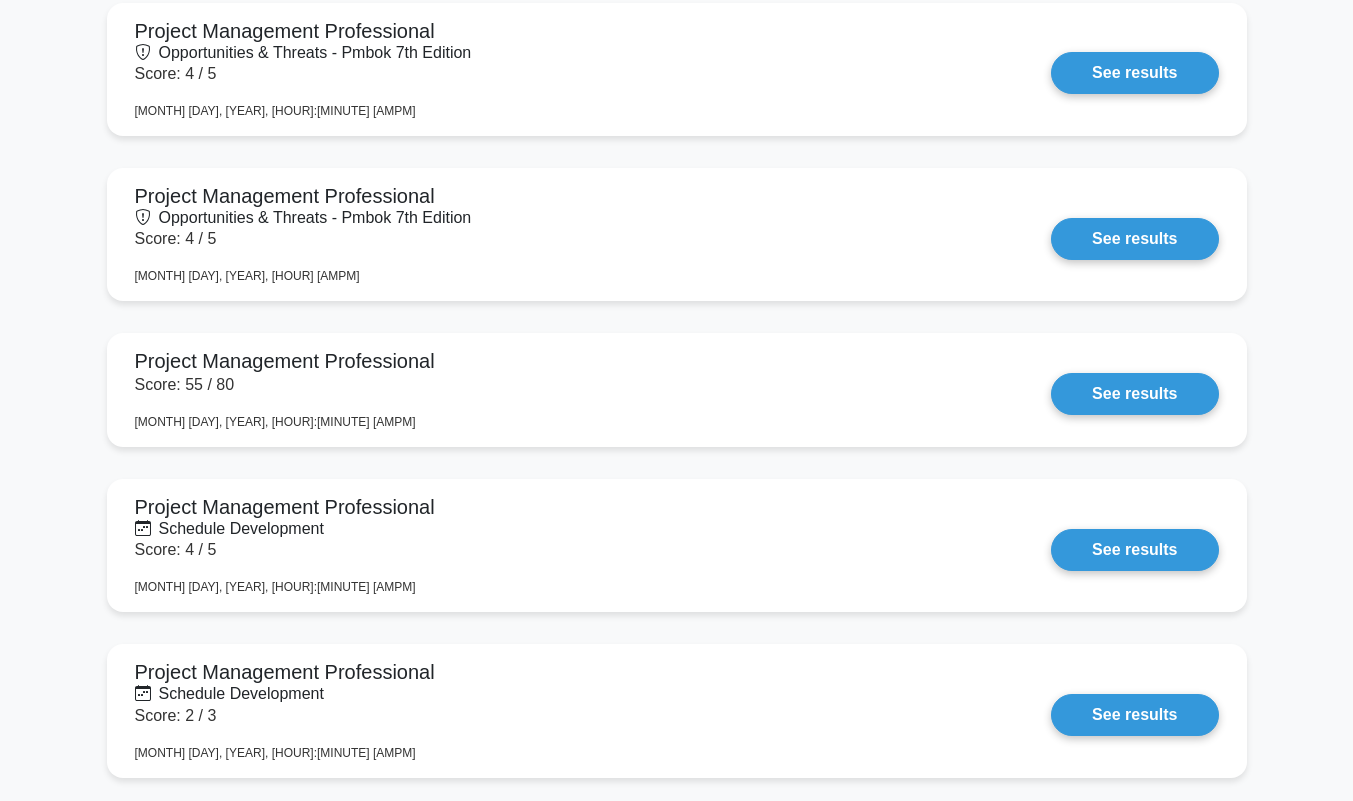 click on "See results" at bounding box center [1134, 394] 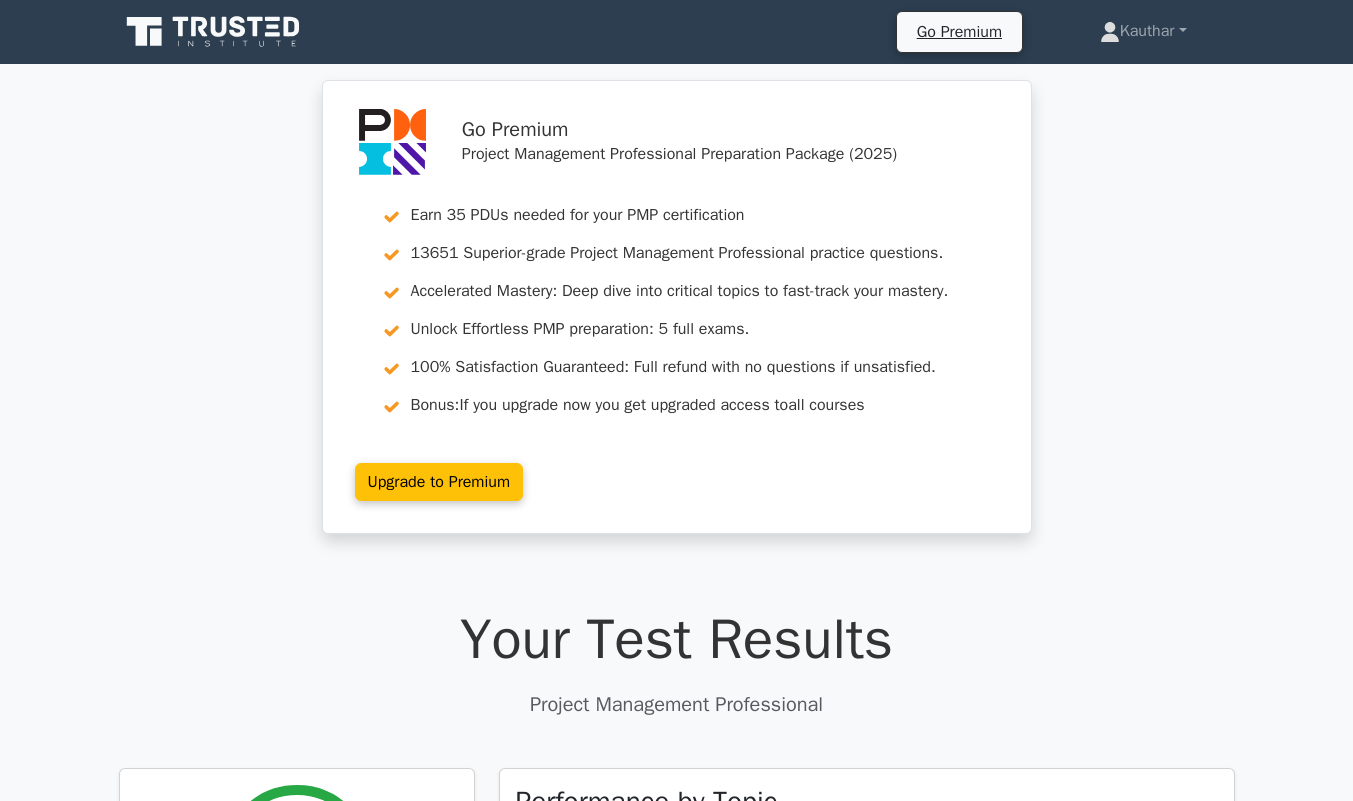 scroll, scrollTop: 0, scrollLeft: 0, axis: both 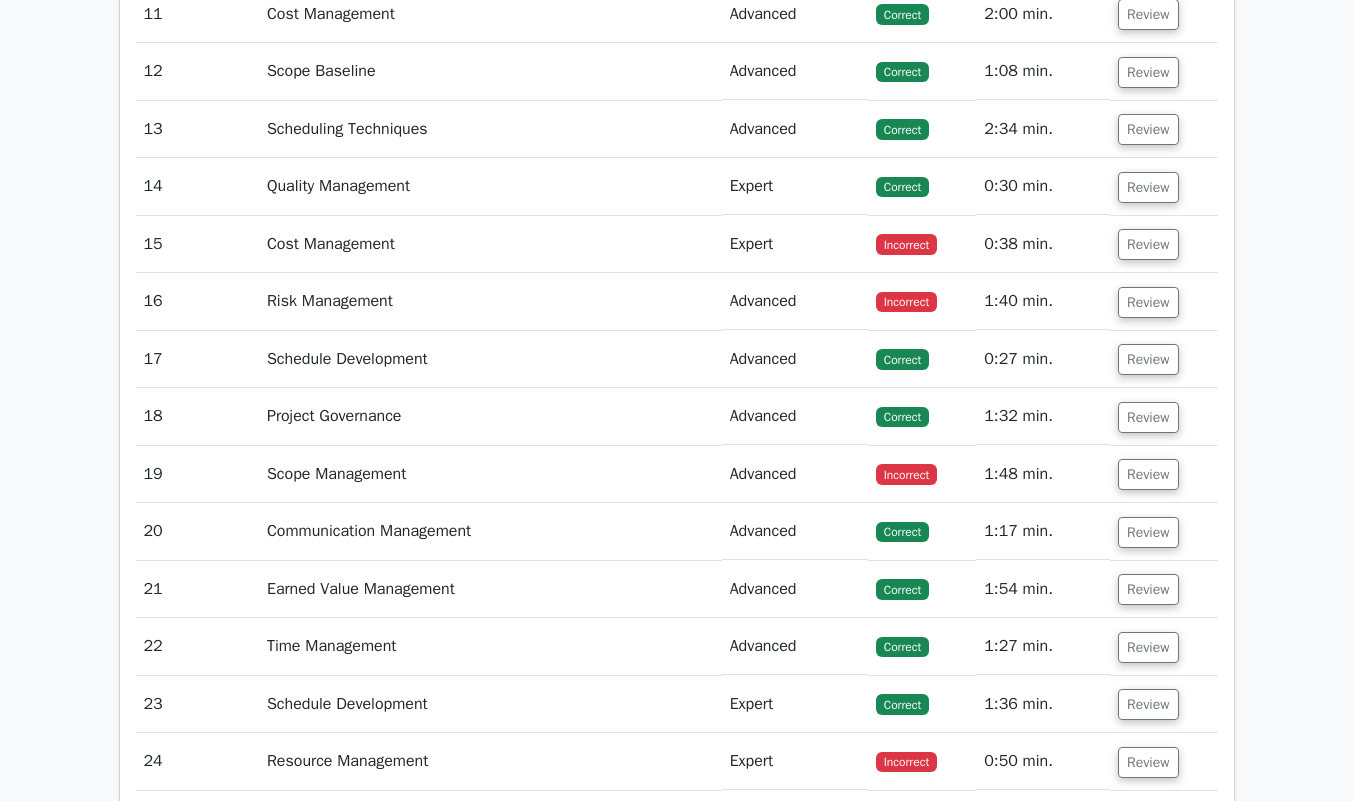 click on "Review" at bounding box center [1148, 474] 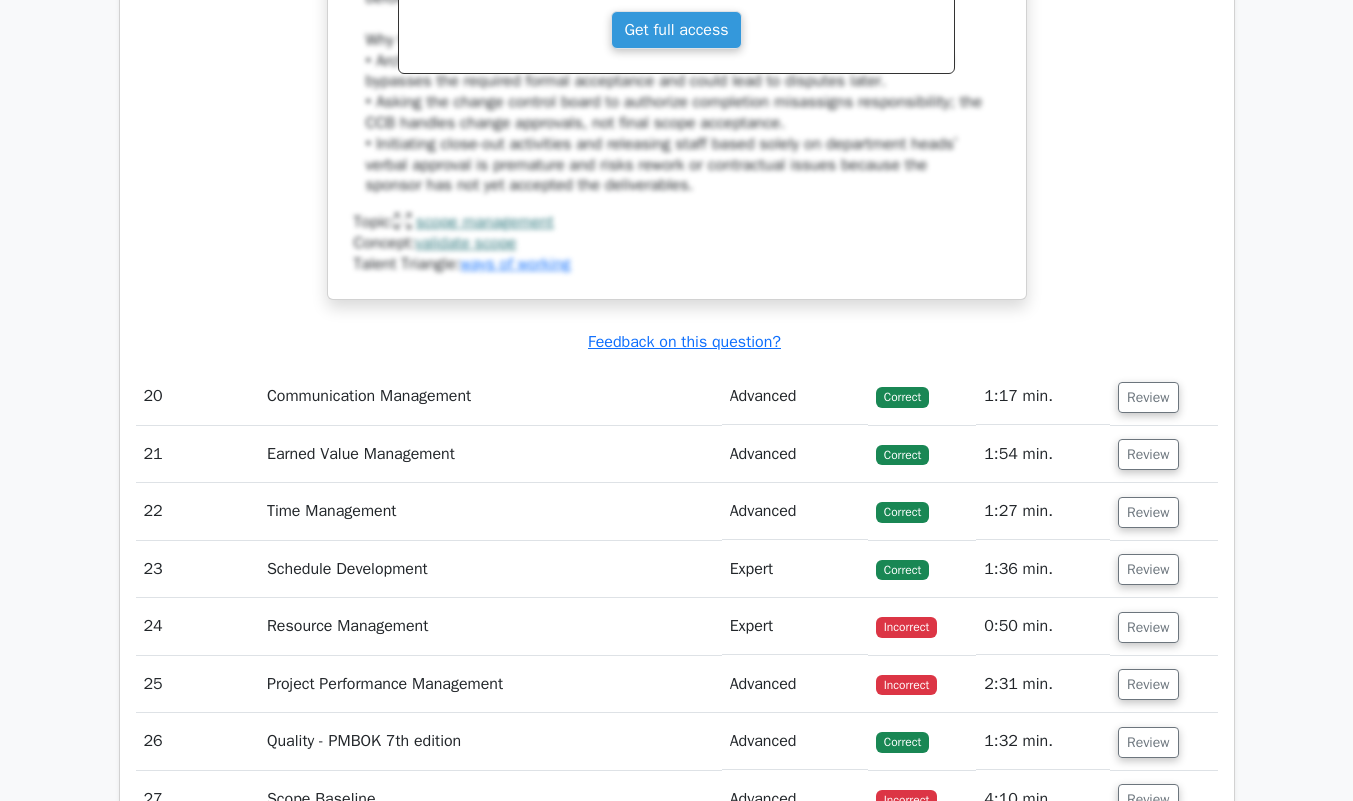scroll, scrollTop: 5778, scrollLeft: 0, axis: vertical 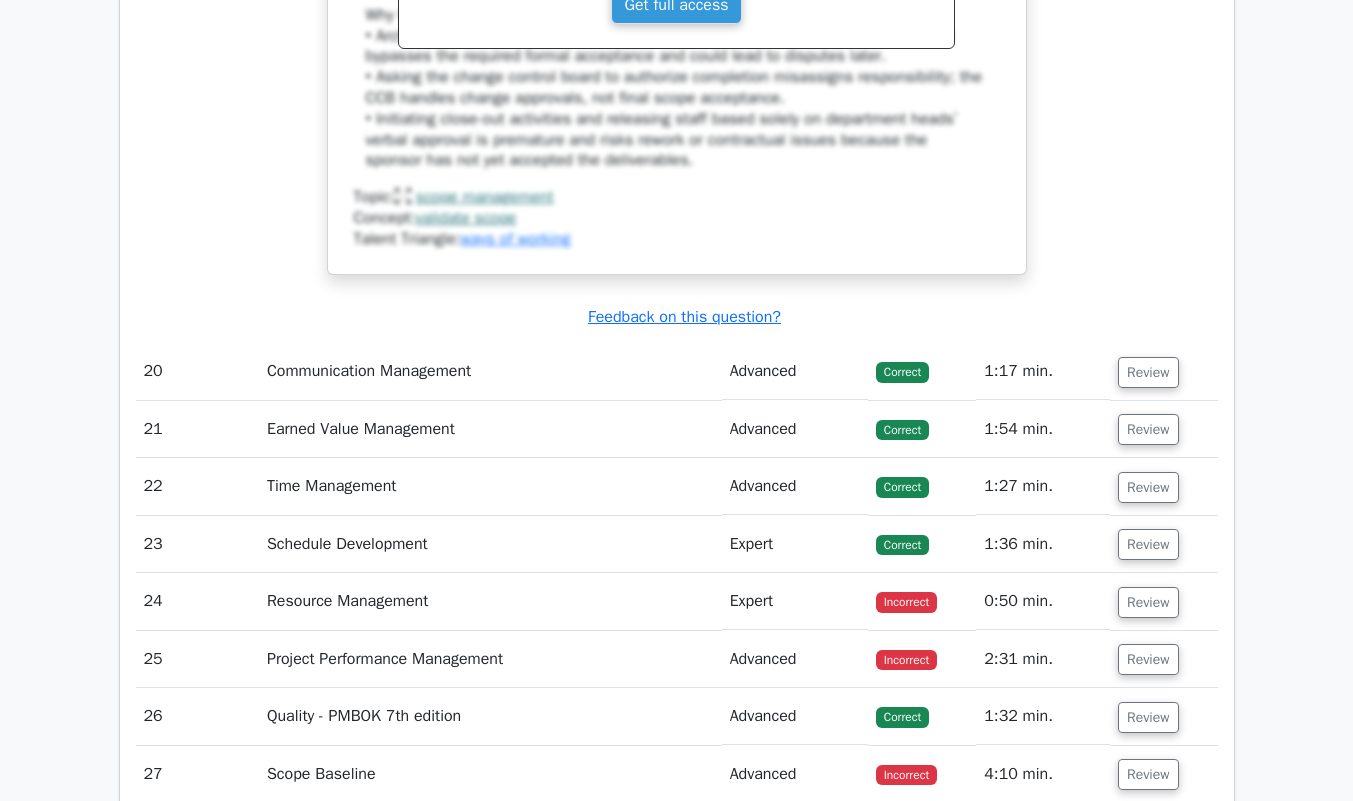 click on "Review" at bounding box center [1148, 602] 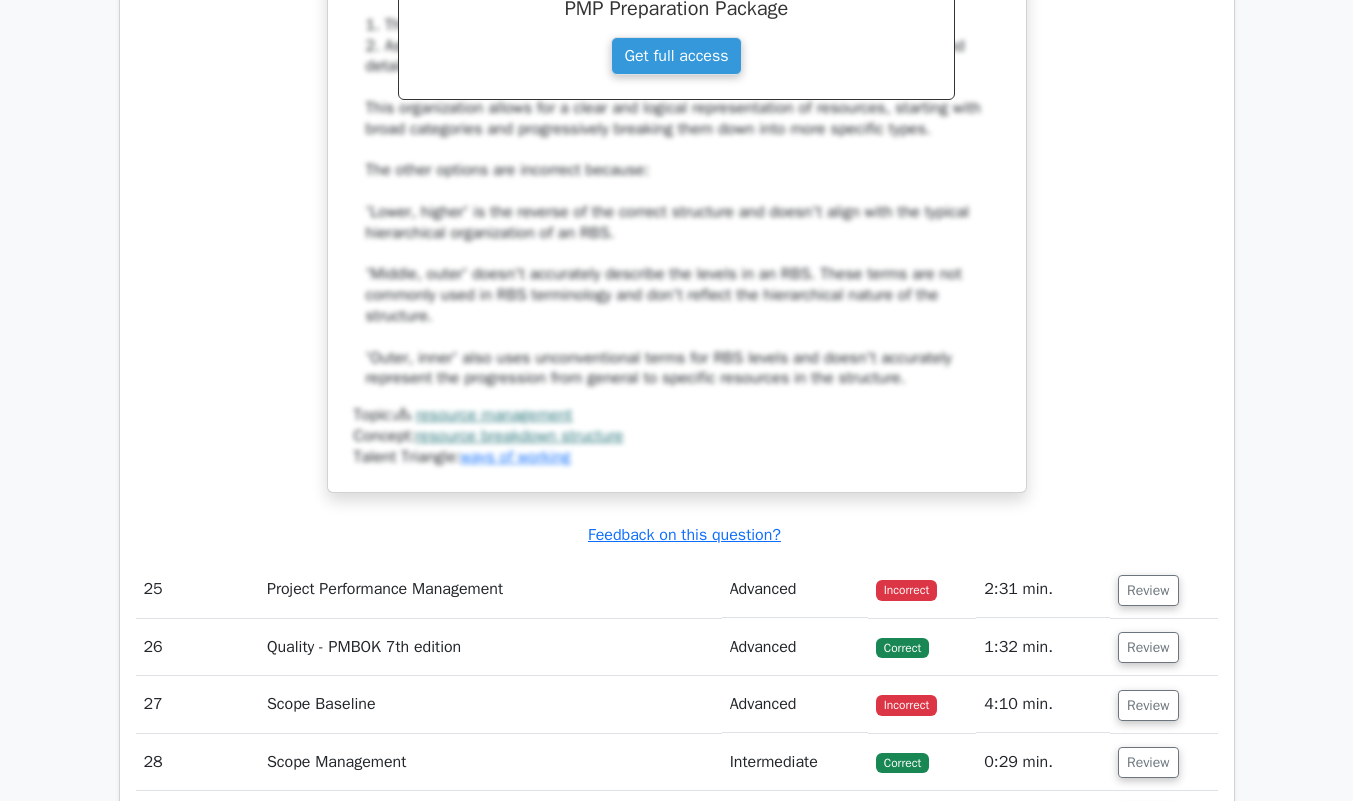 scroll, scrollTop: 7003, scrollLeft: 0, axis: vertical 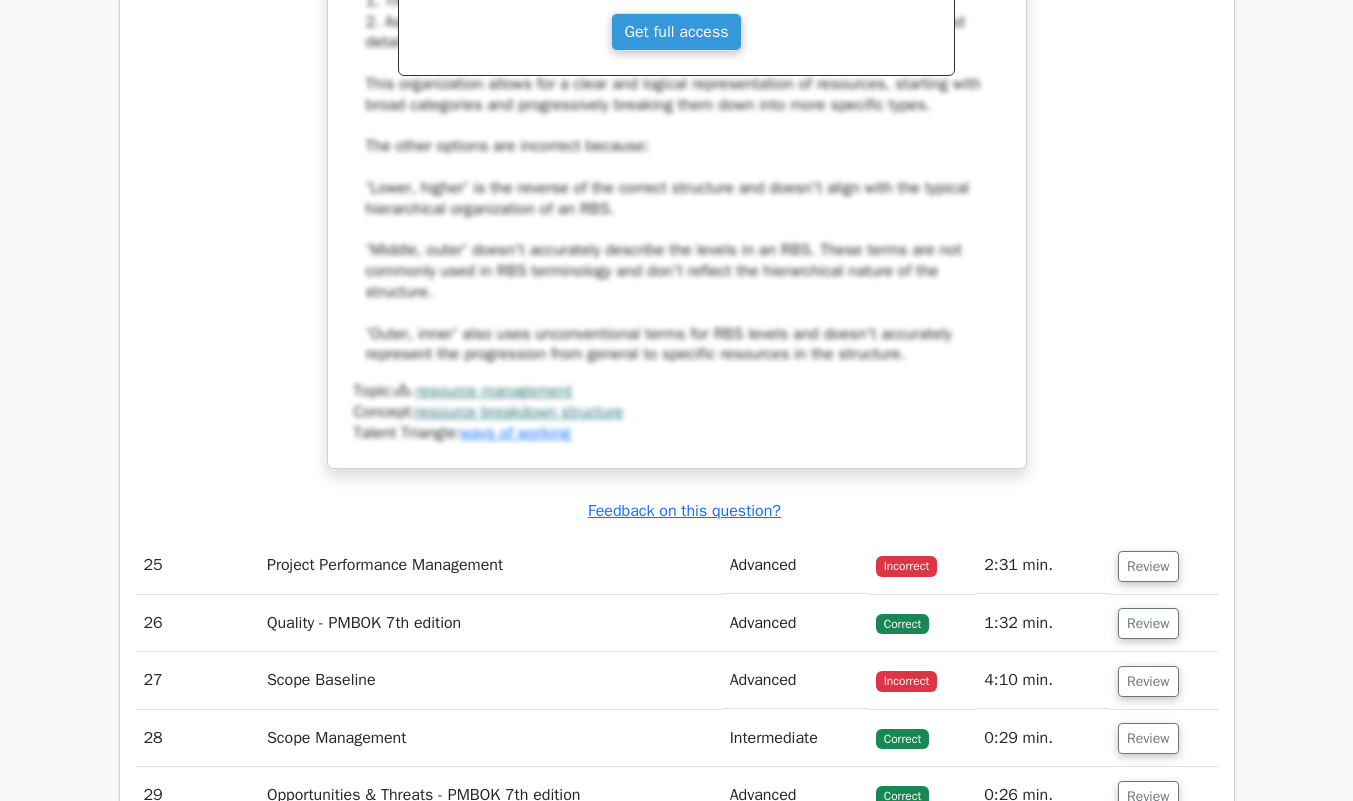 click on "Review" at bounding box center [1148, 566] 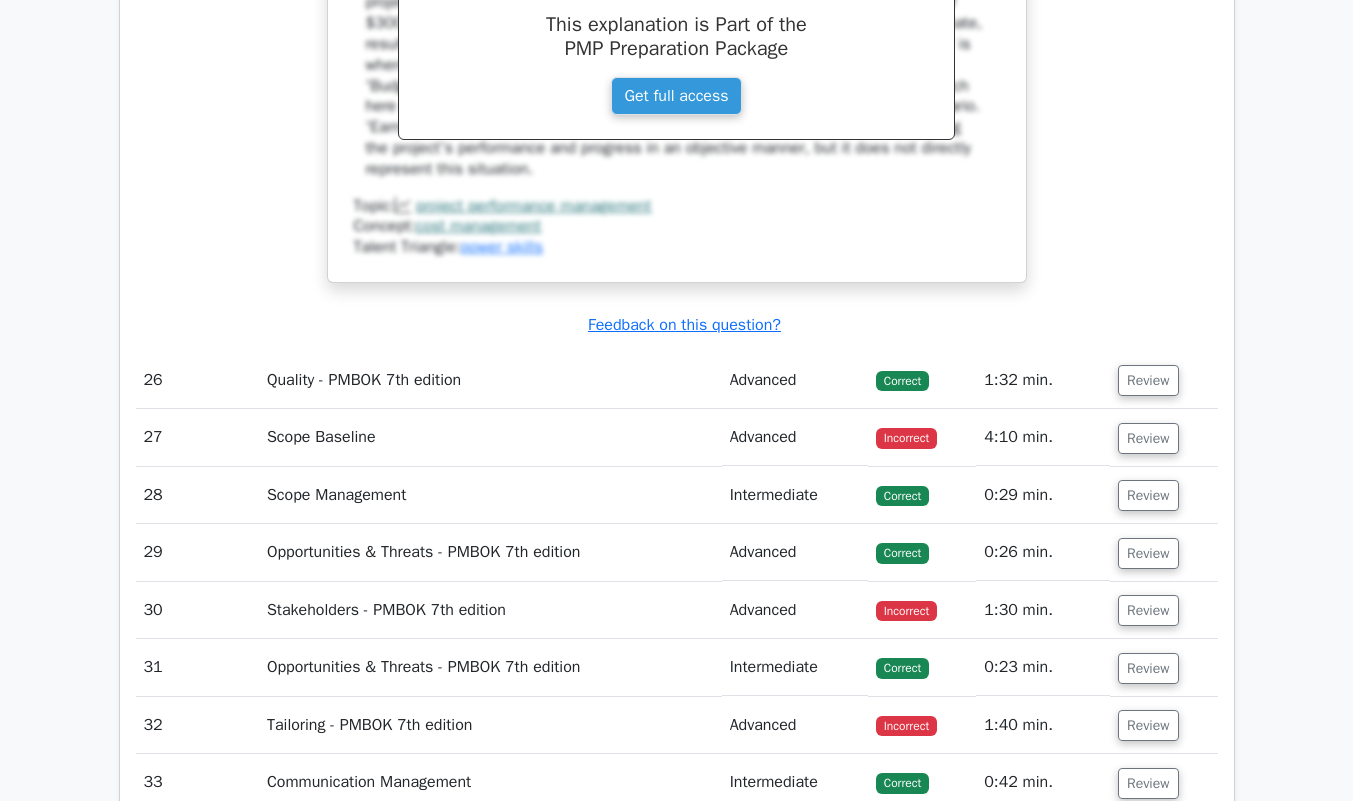 scroll, scrollTop: 8143, scrollLeft: 0, axis: vertical 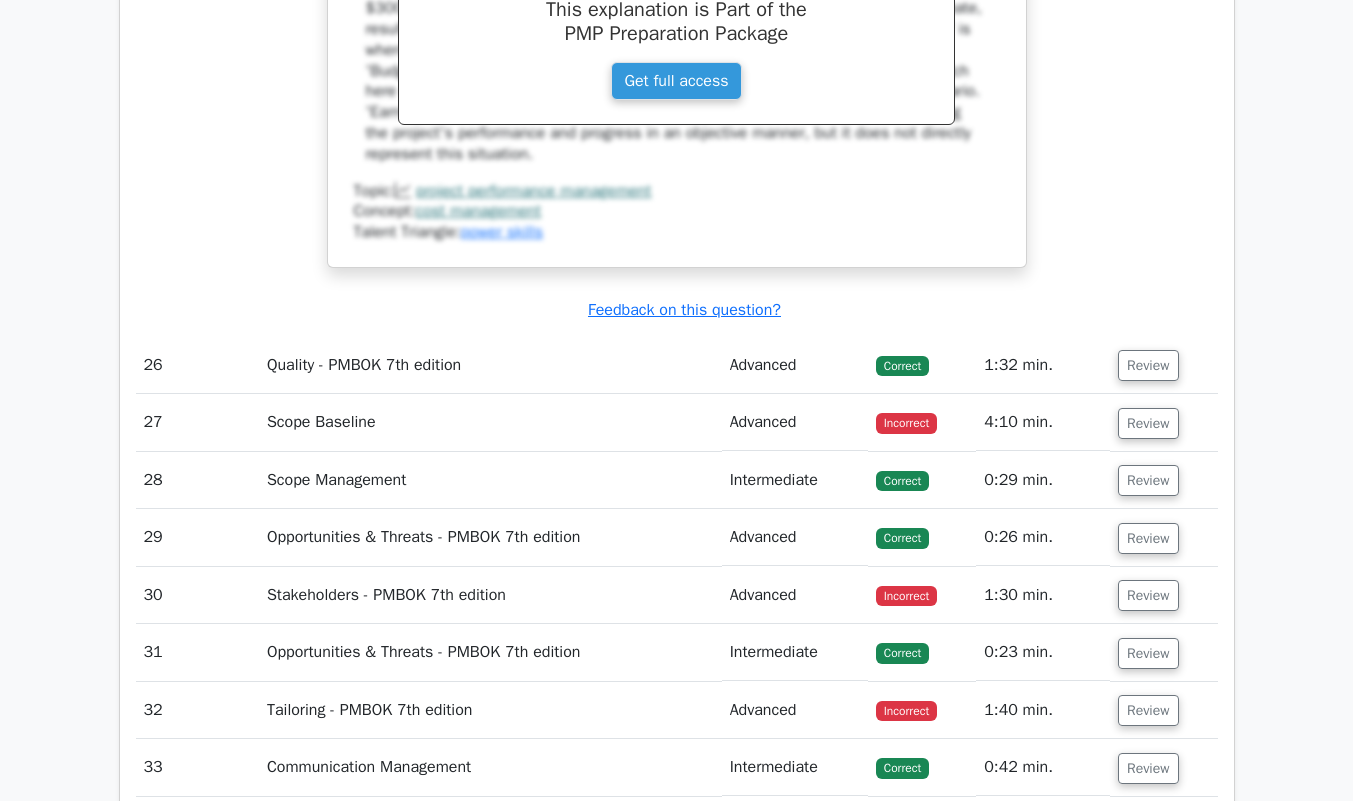 click on "Review" at bounding box center [1148, 423] 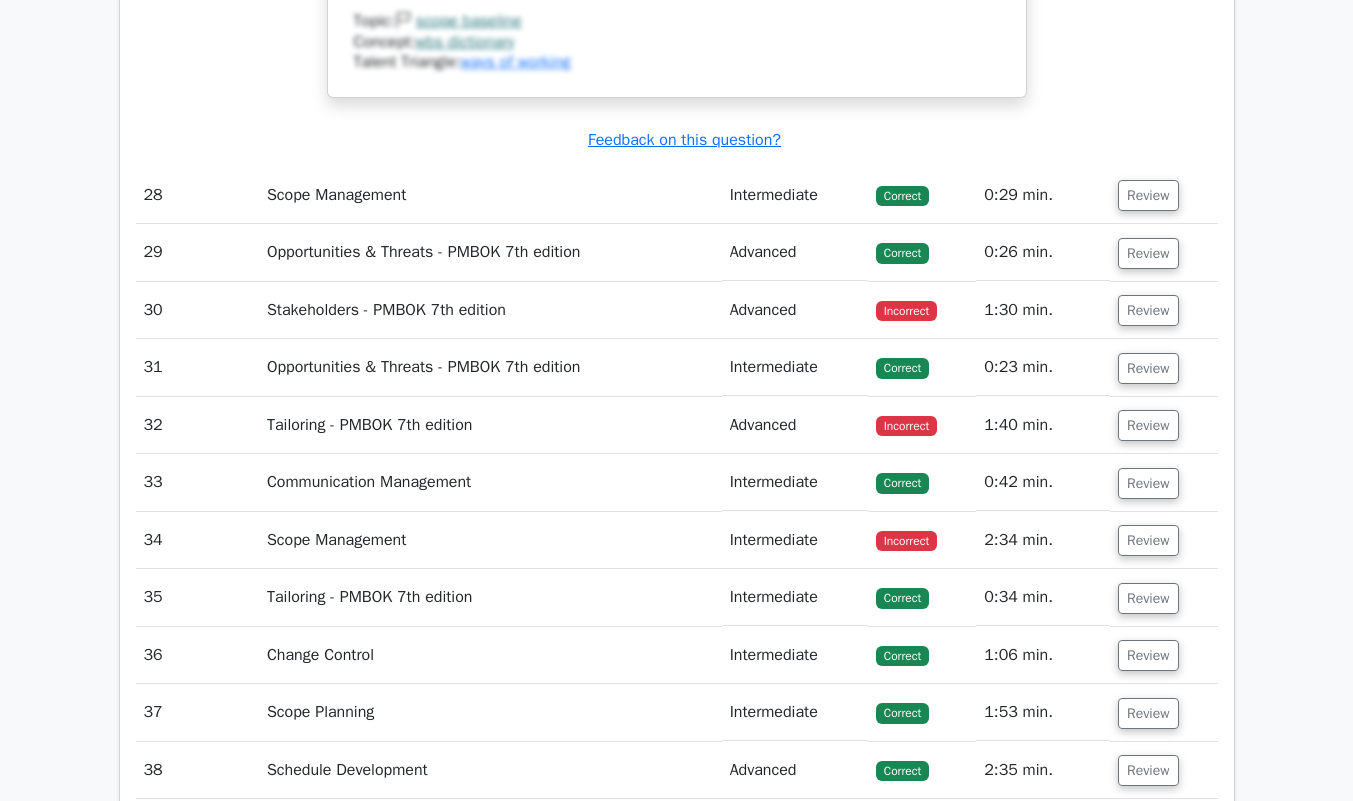 scroll, scrollTop: 9893, scrollLeft: 0, axis: vertical 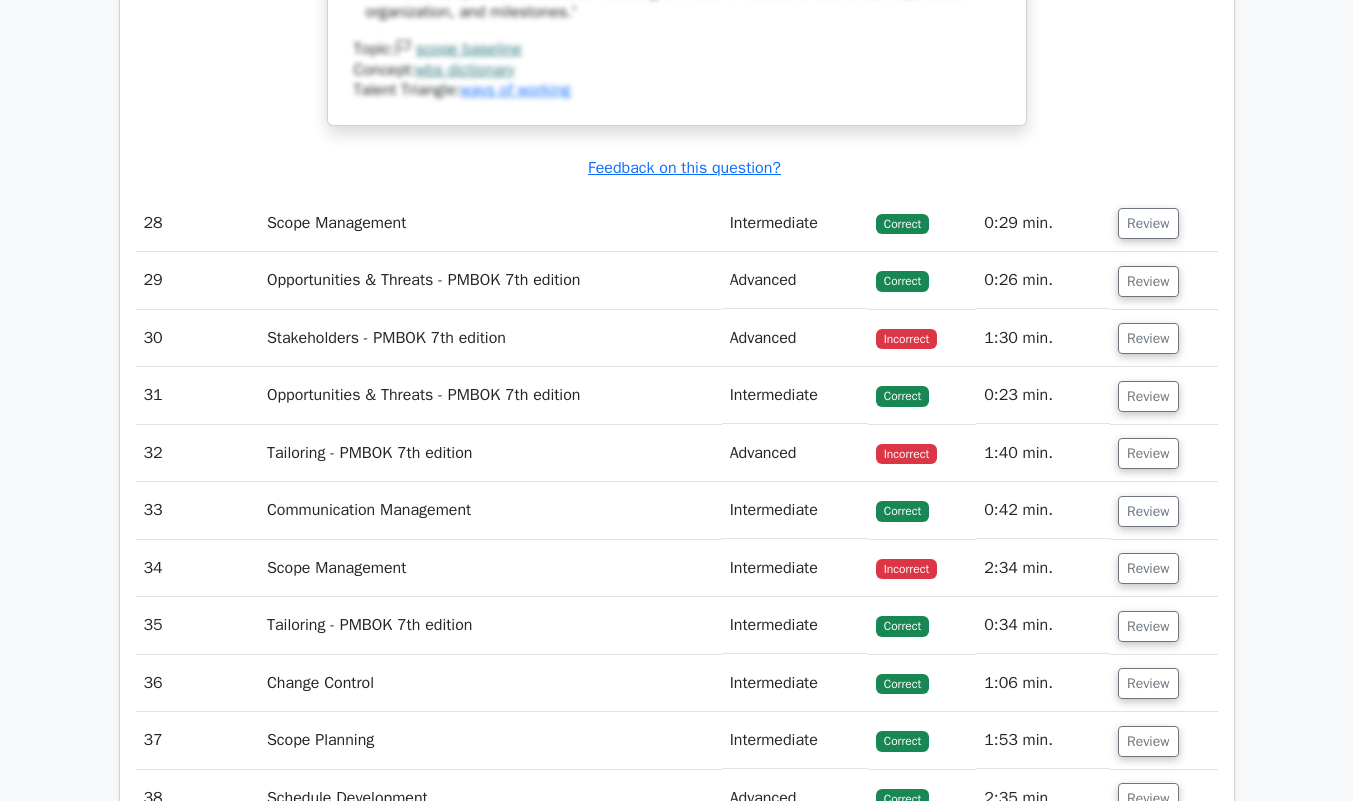 click on "Review" at bounding box center (1148, 338) 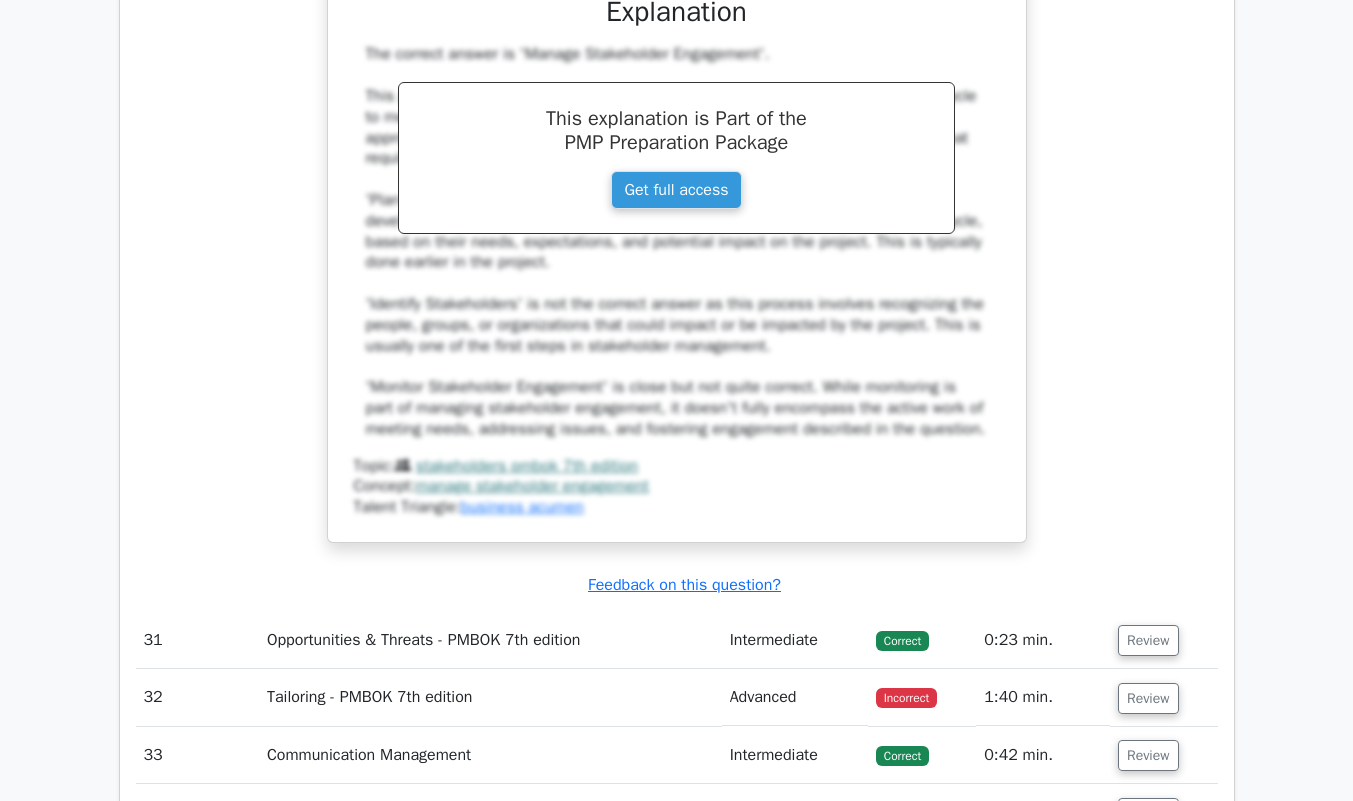 scroll, scrollTop: 10817, scrollLeft: 0, axis: vertical 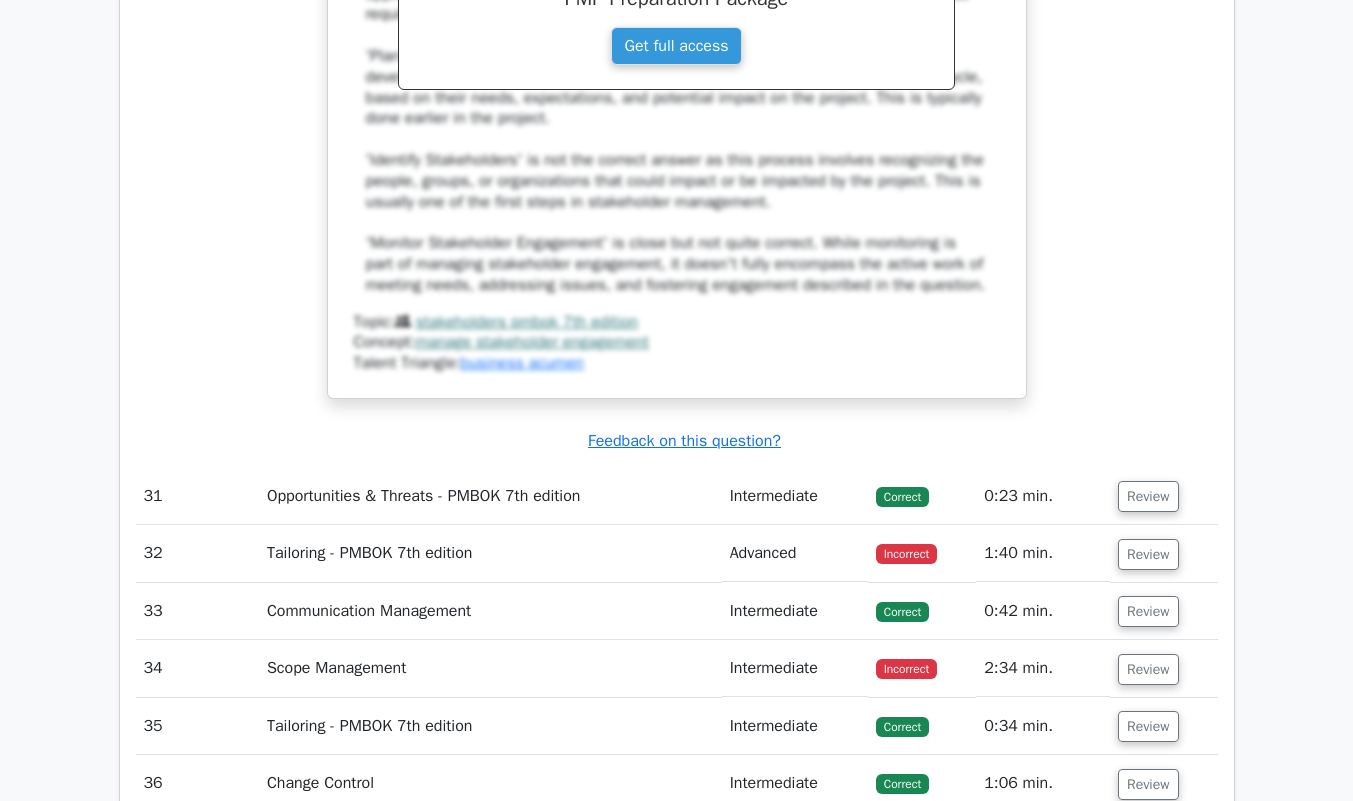 click on "Review" at bounding box center (1148, 554) 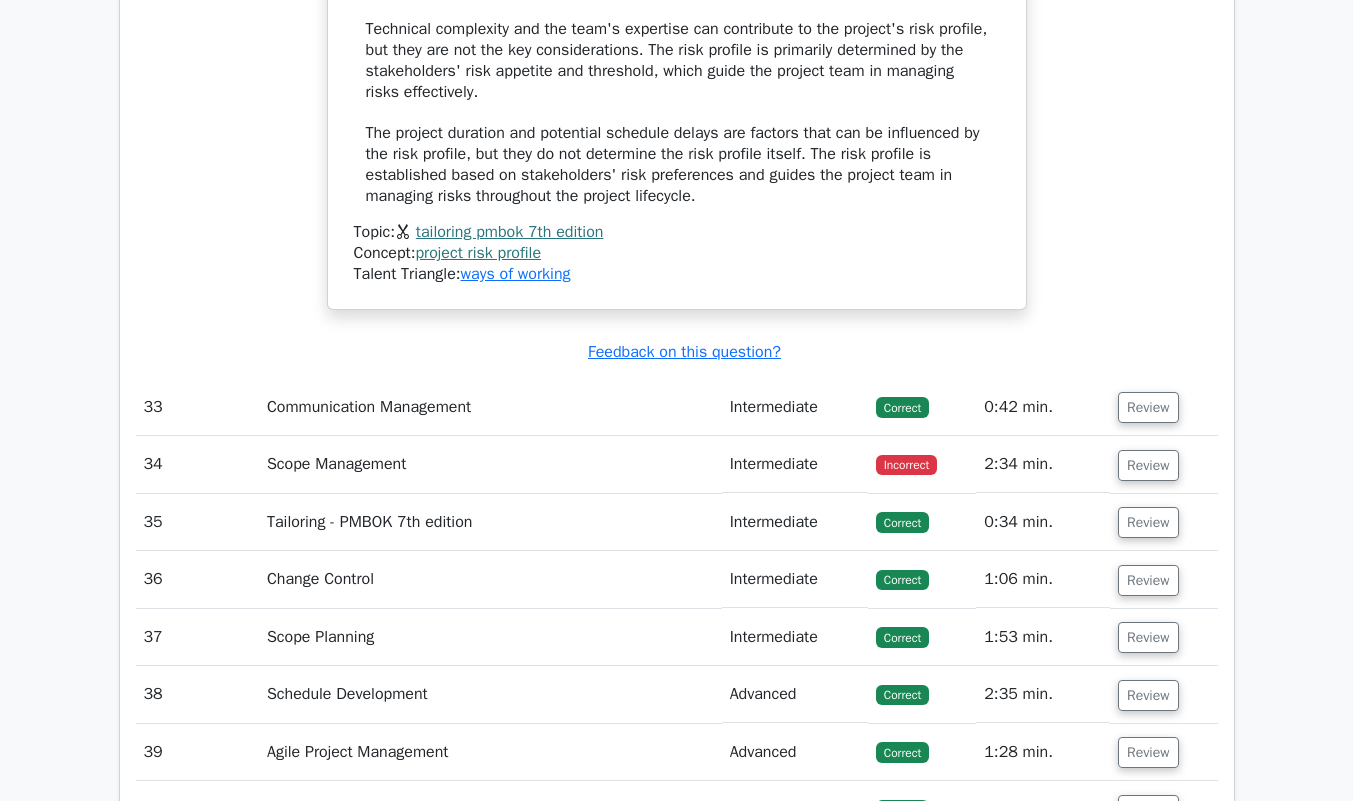 scroll, scrollTop: 12064, scrollLeft: 0, axis: vertical 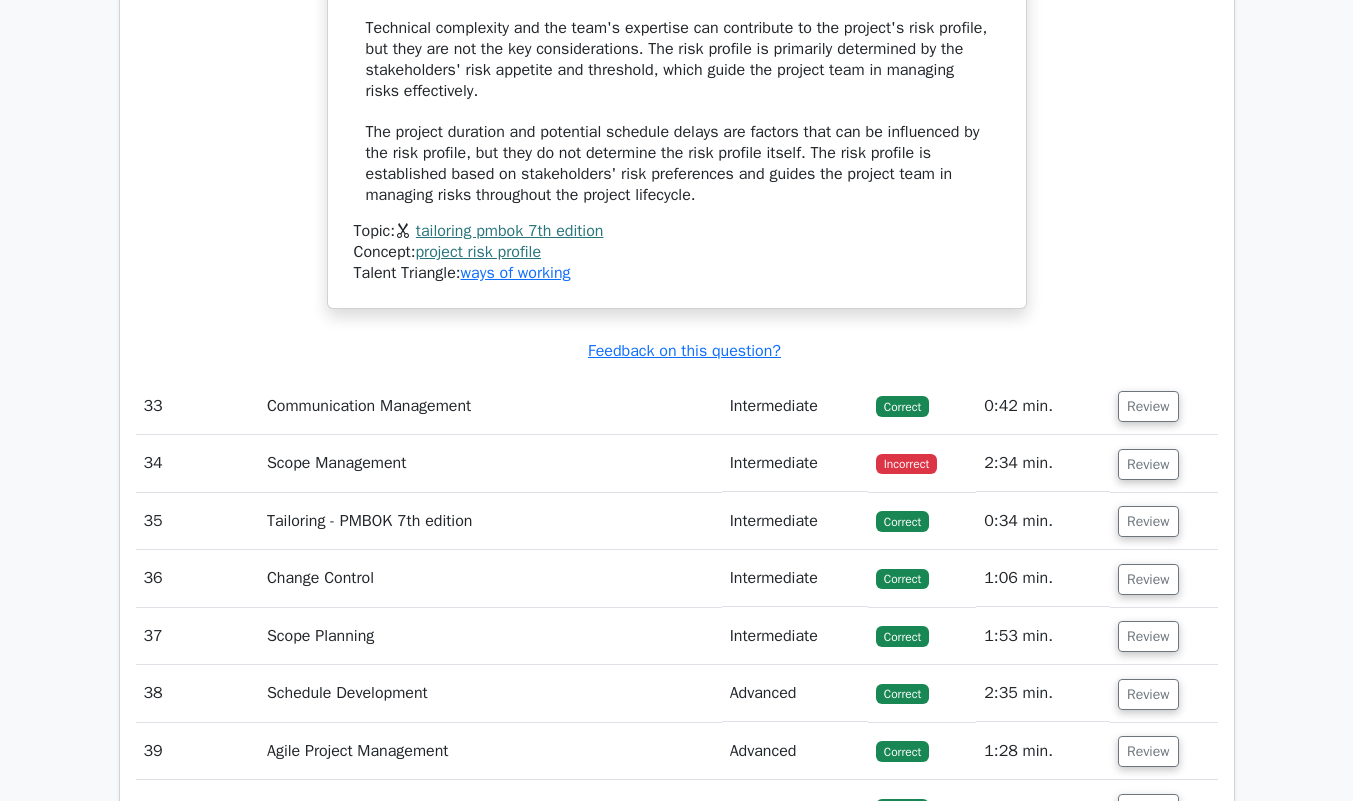 click on "Review" at bounding box center (1148, 464) 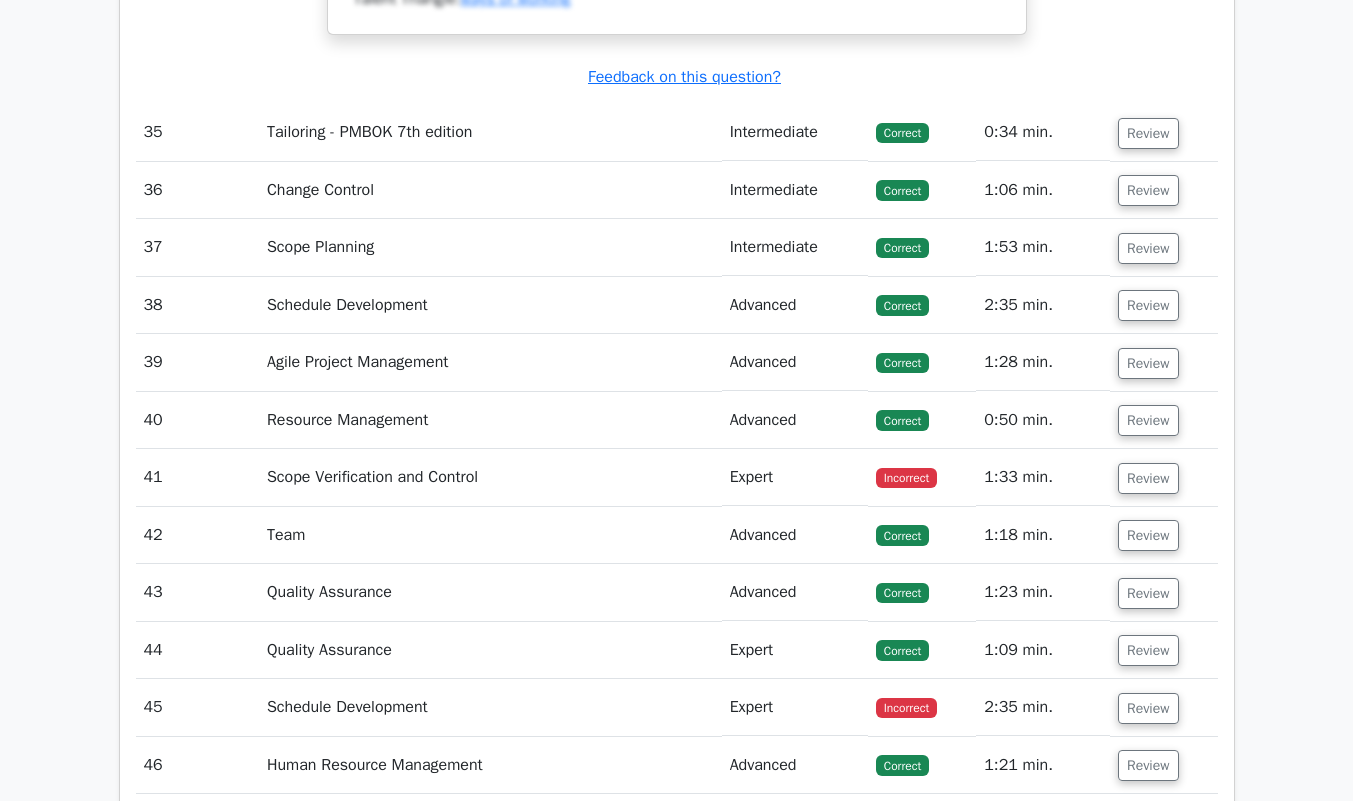scroll, scrollTop: 13732, scrollLeft: 0, axis: vertical 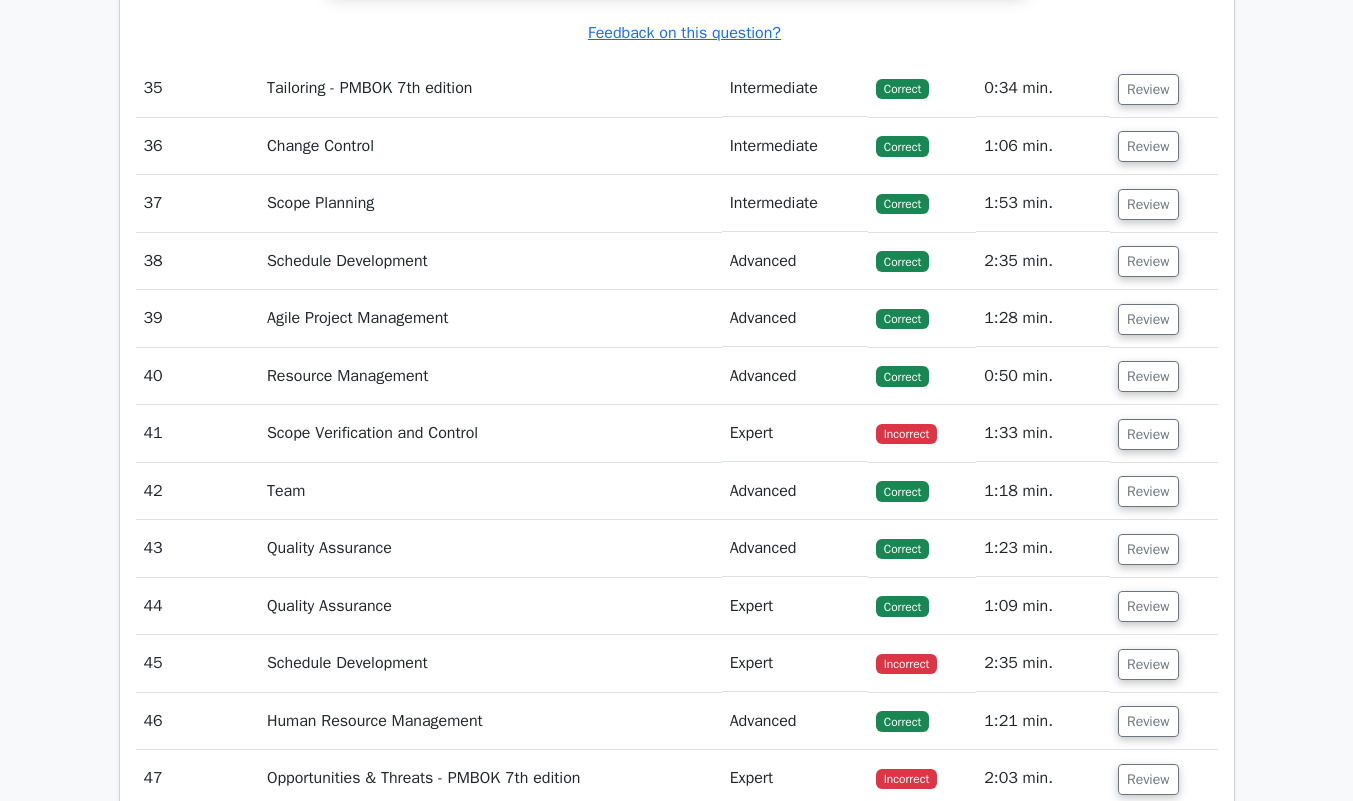 click on "Review" at bounding box center (1148, 434) 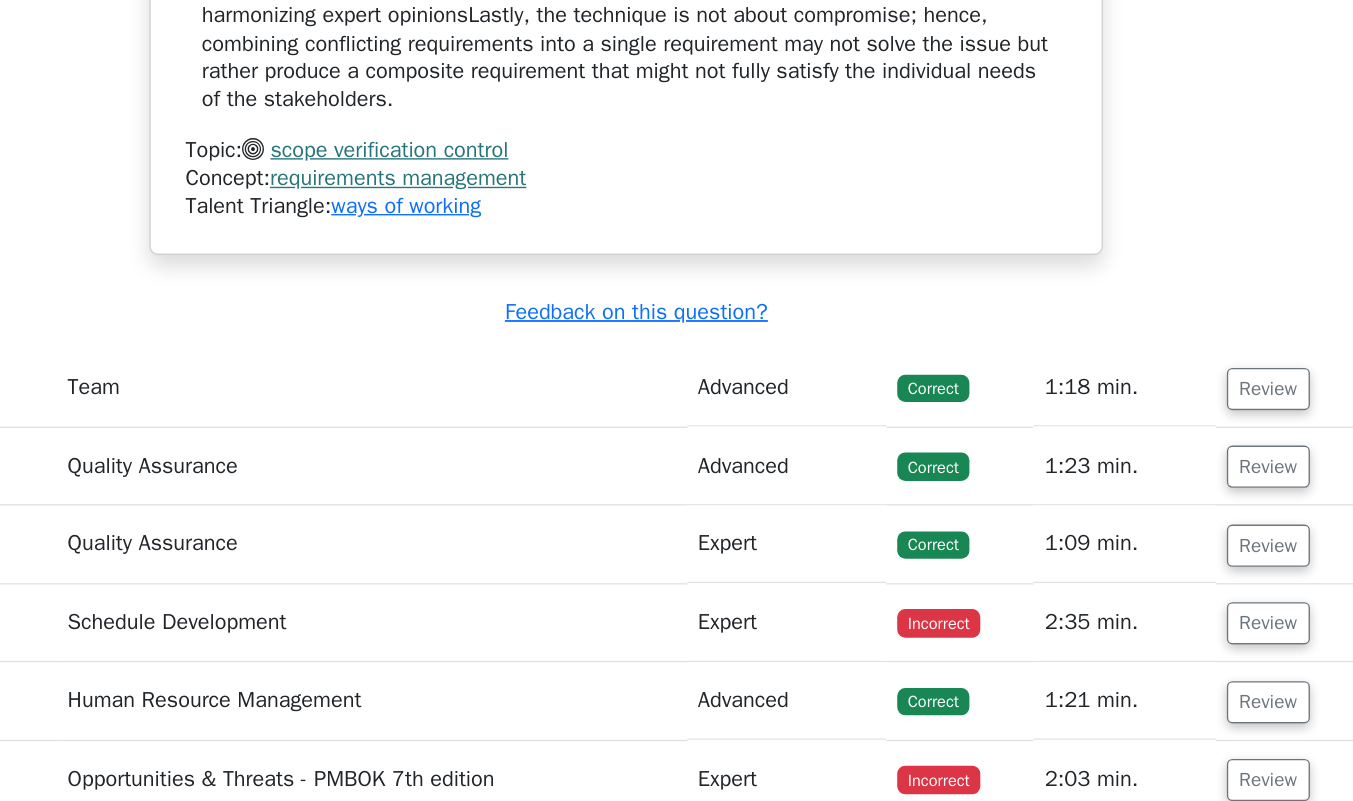 scroll, scrollTop: 14688, scrollLeft: 0, axis: vertical 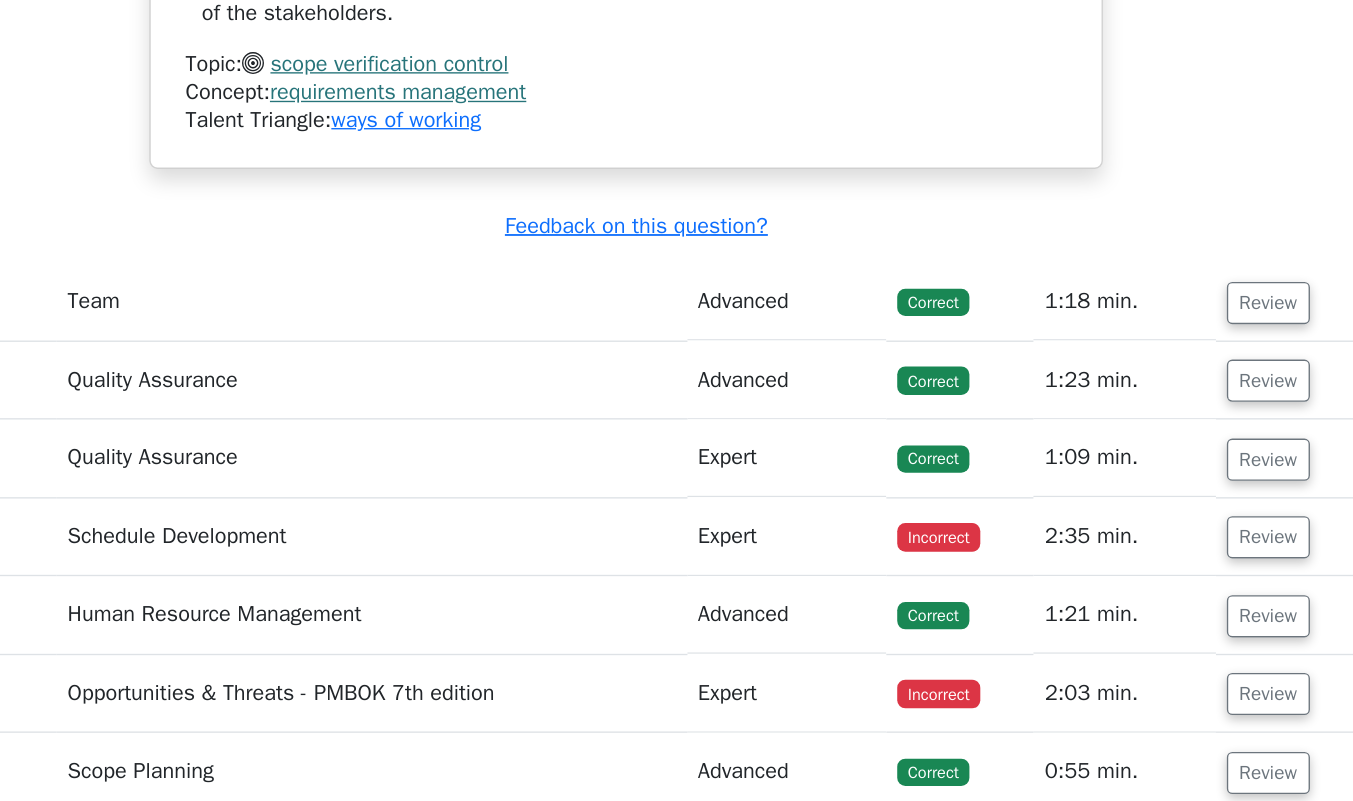 click on "Review" at bounding box center (1148, 607) 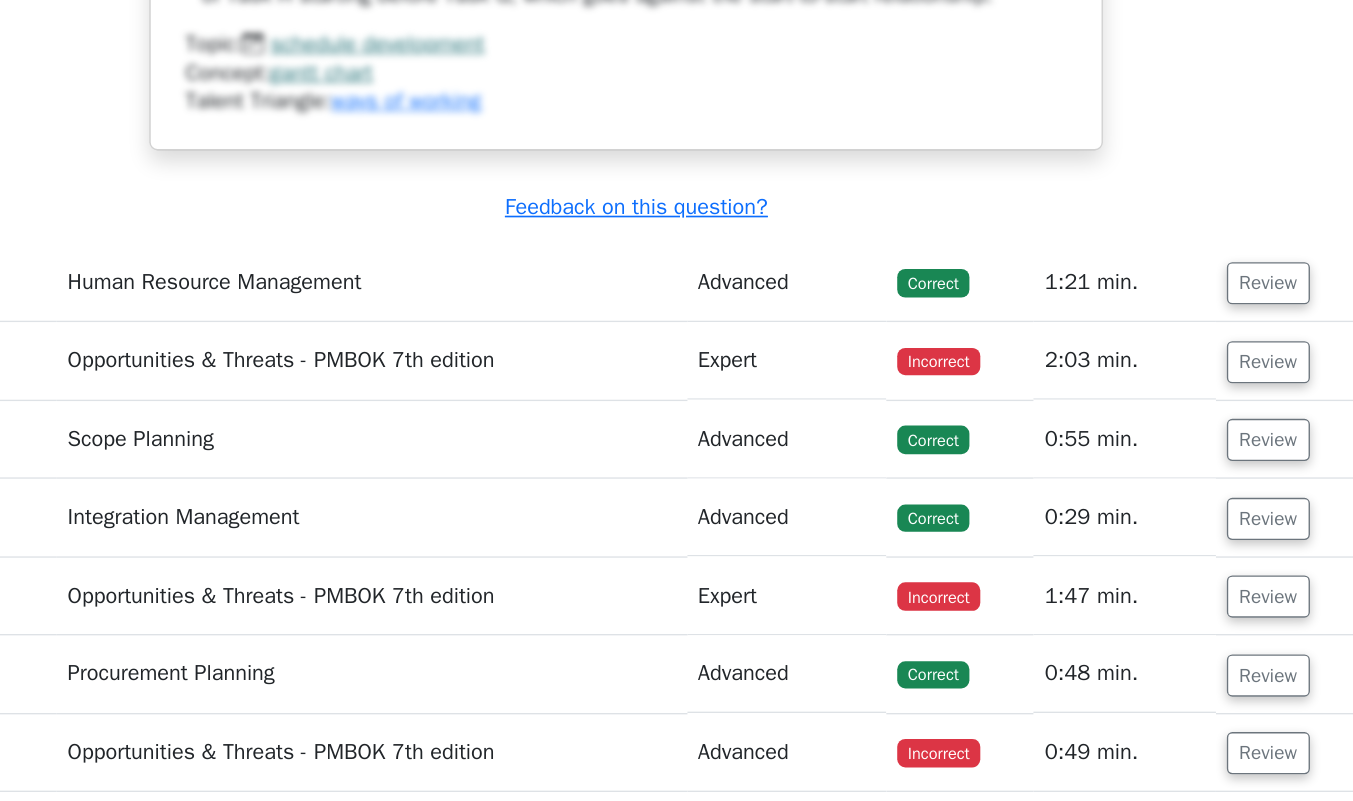 scroll, scrollTop: 15959, scrollLeft: 0, axis: vertical 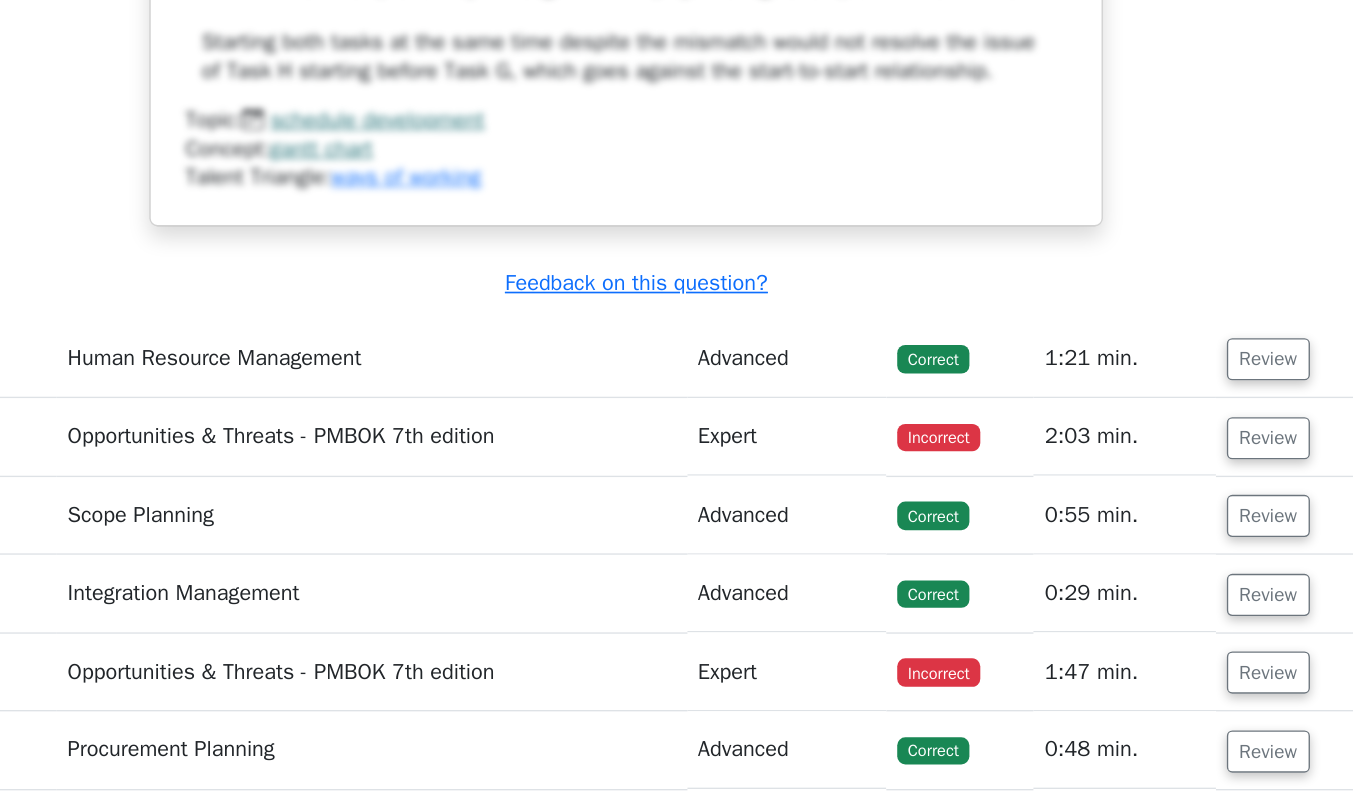 click on "Review" at bounding box center [1148, 479] 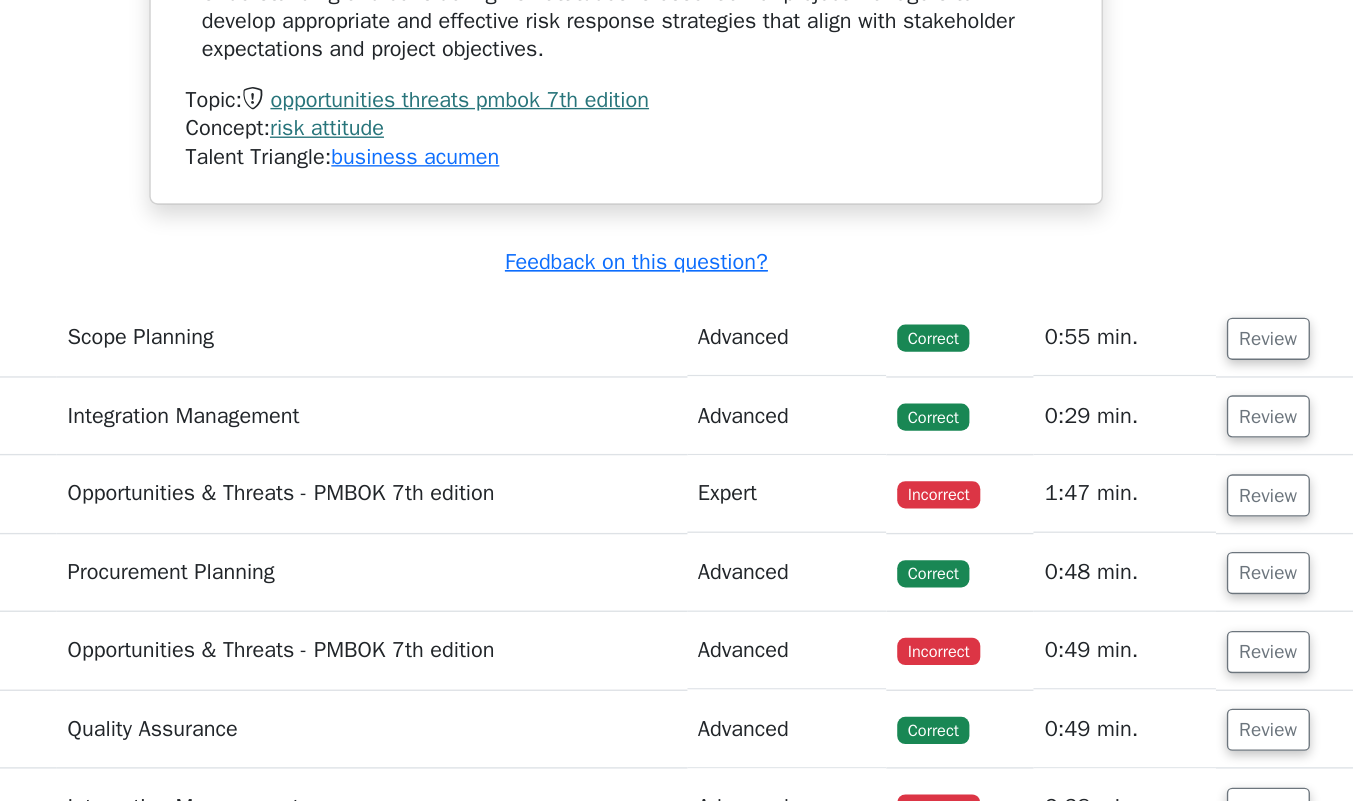 scroll, scrollTop: 17411, scrollLeft: 0, axis: vertical 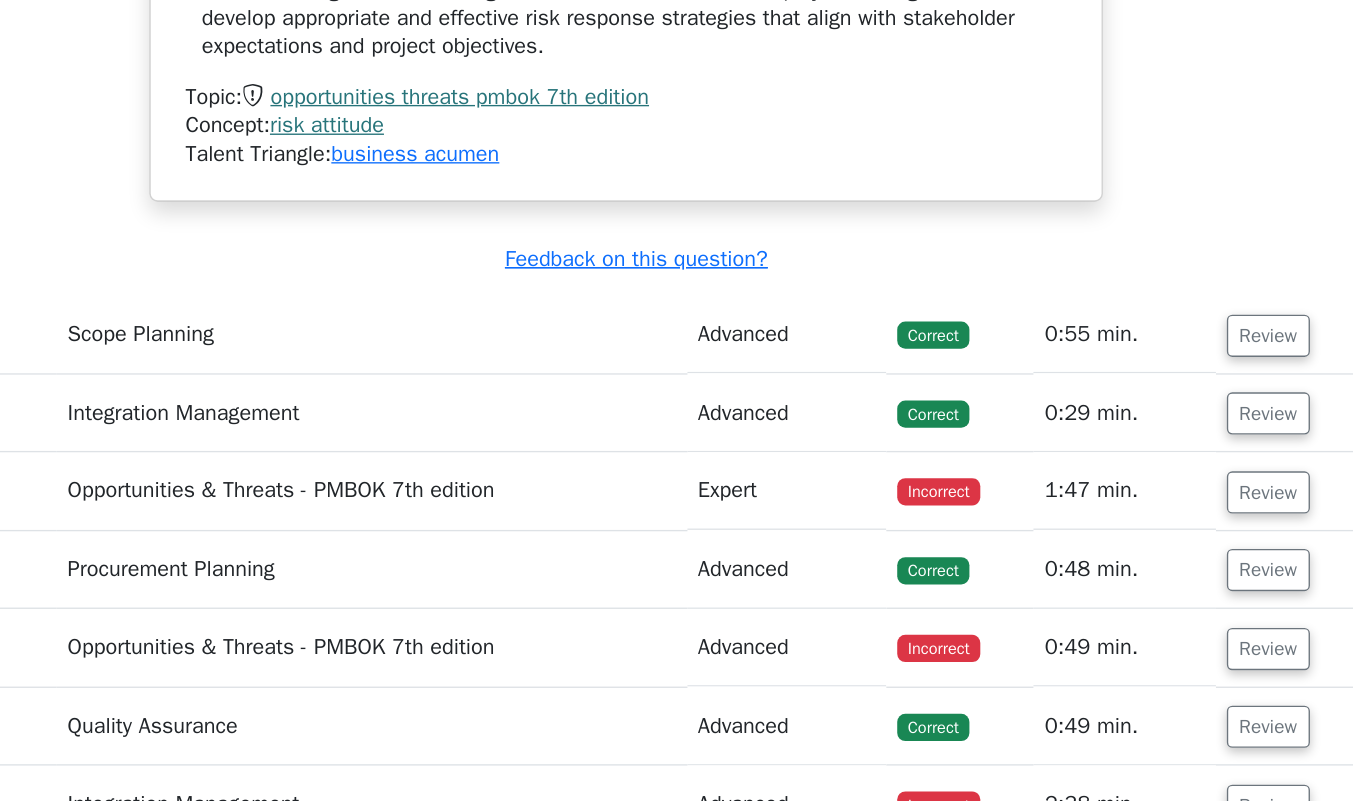 click on "Review" at bounding box center [1148, 574] 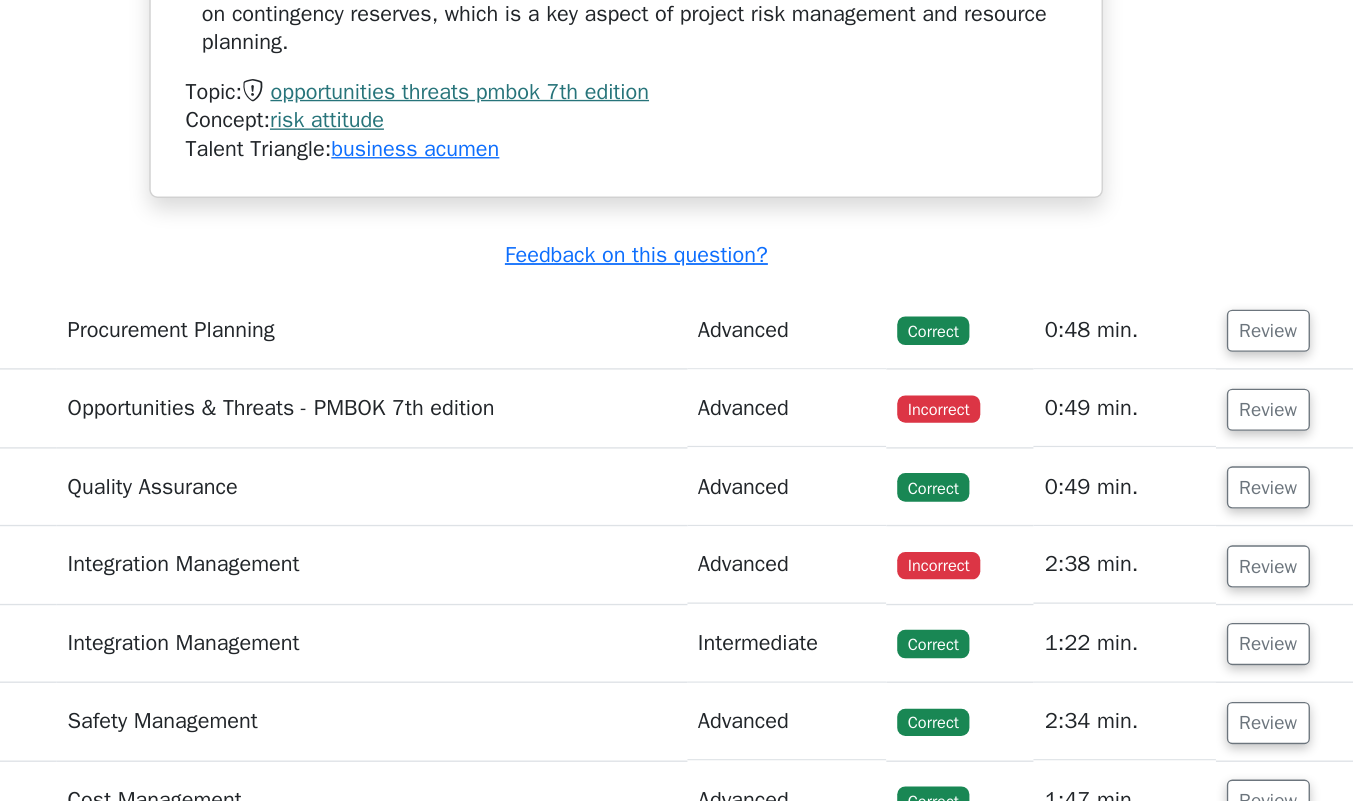 scroll, scrollTop: 18845, scrollLeft: 0, axis: vertical 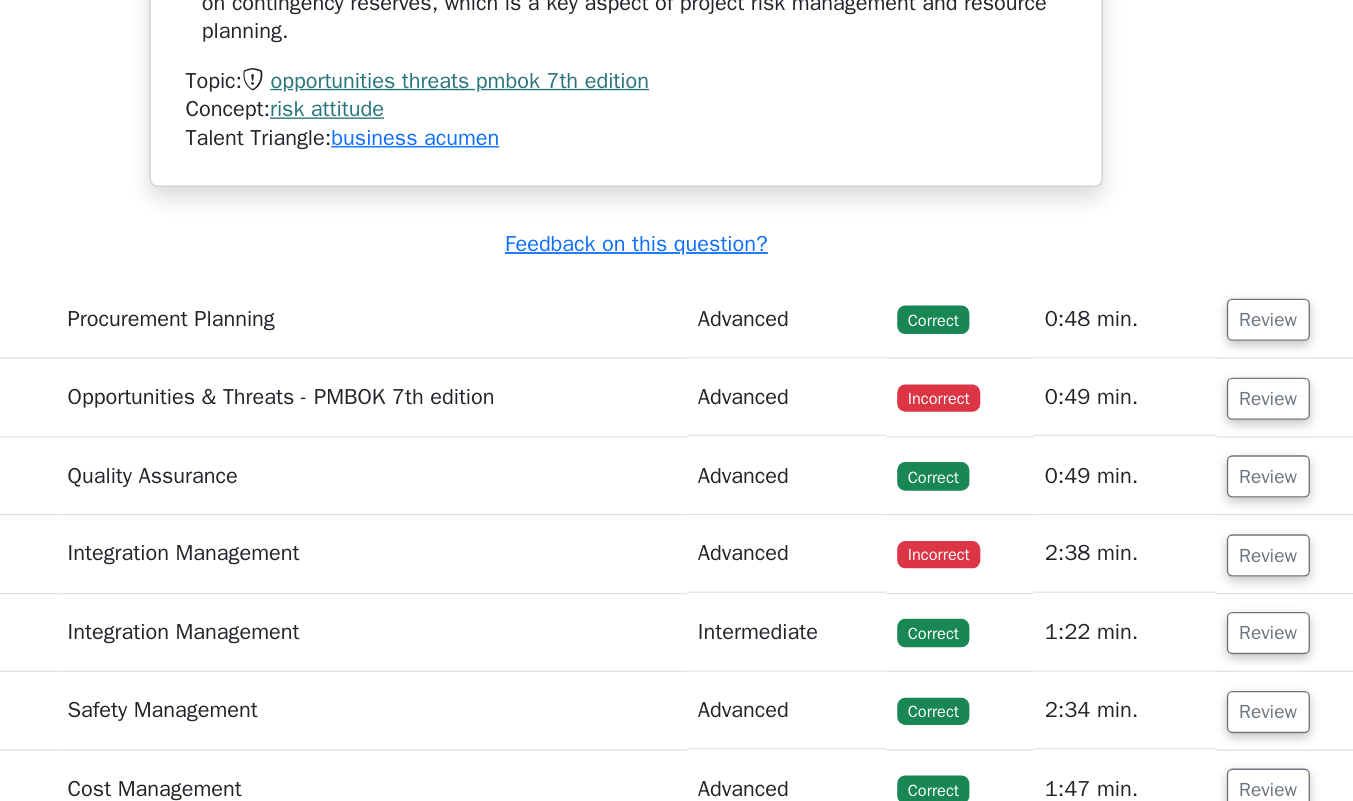 click on "Review" at bounding box center (1148, 505) 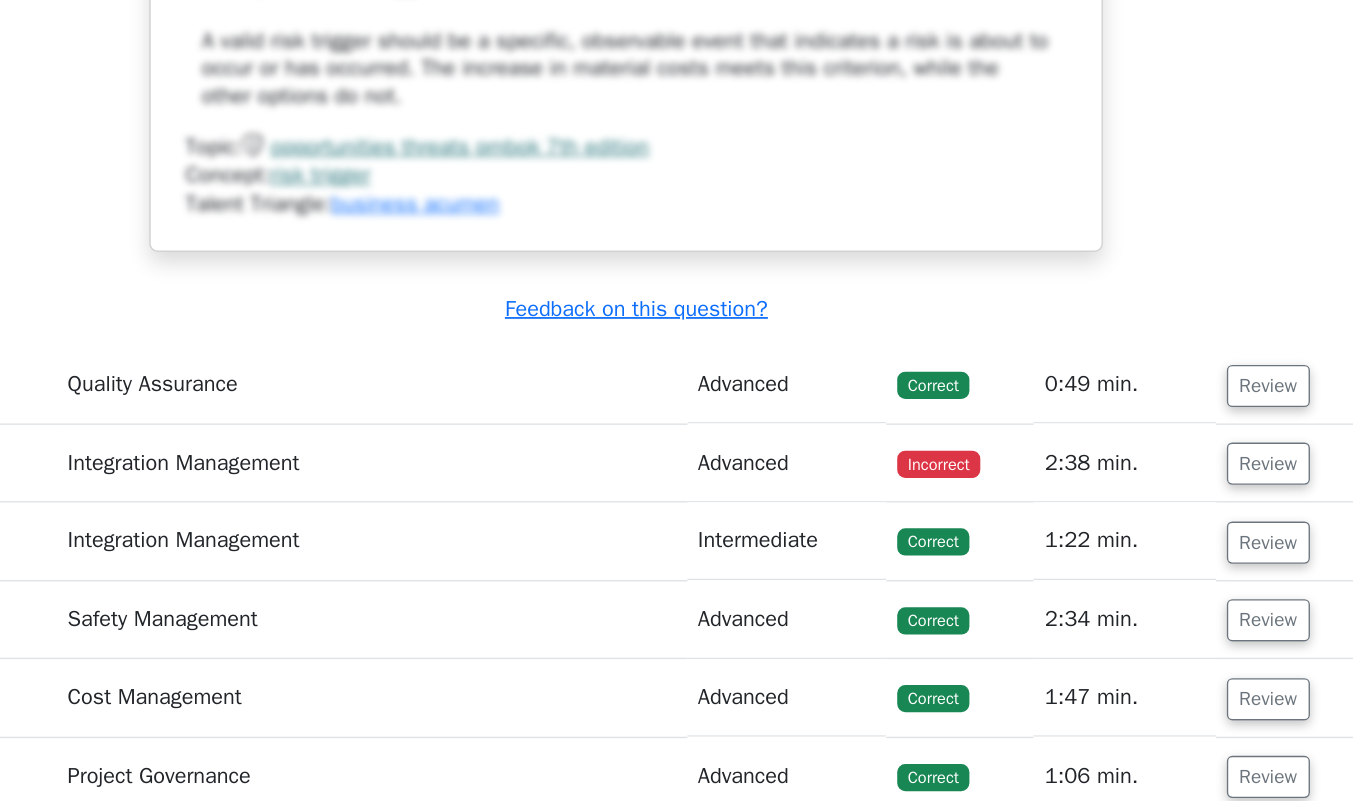 scroll, scrollTop: 20079, scrollLeft: 0, axis: vertical 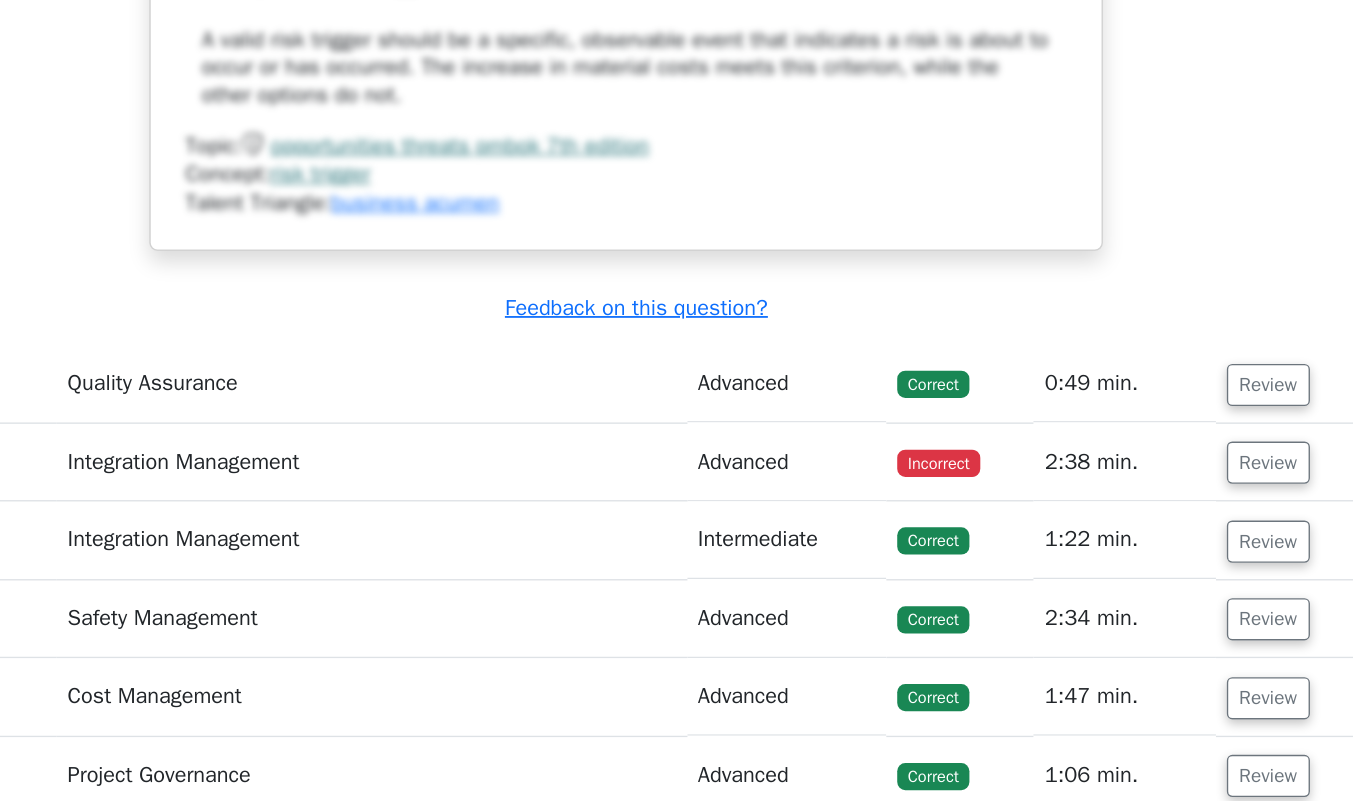 click on "Review" at bounding box center [1148, 552] 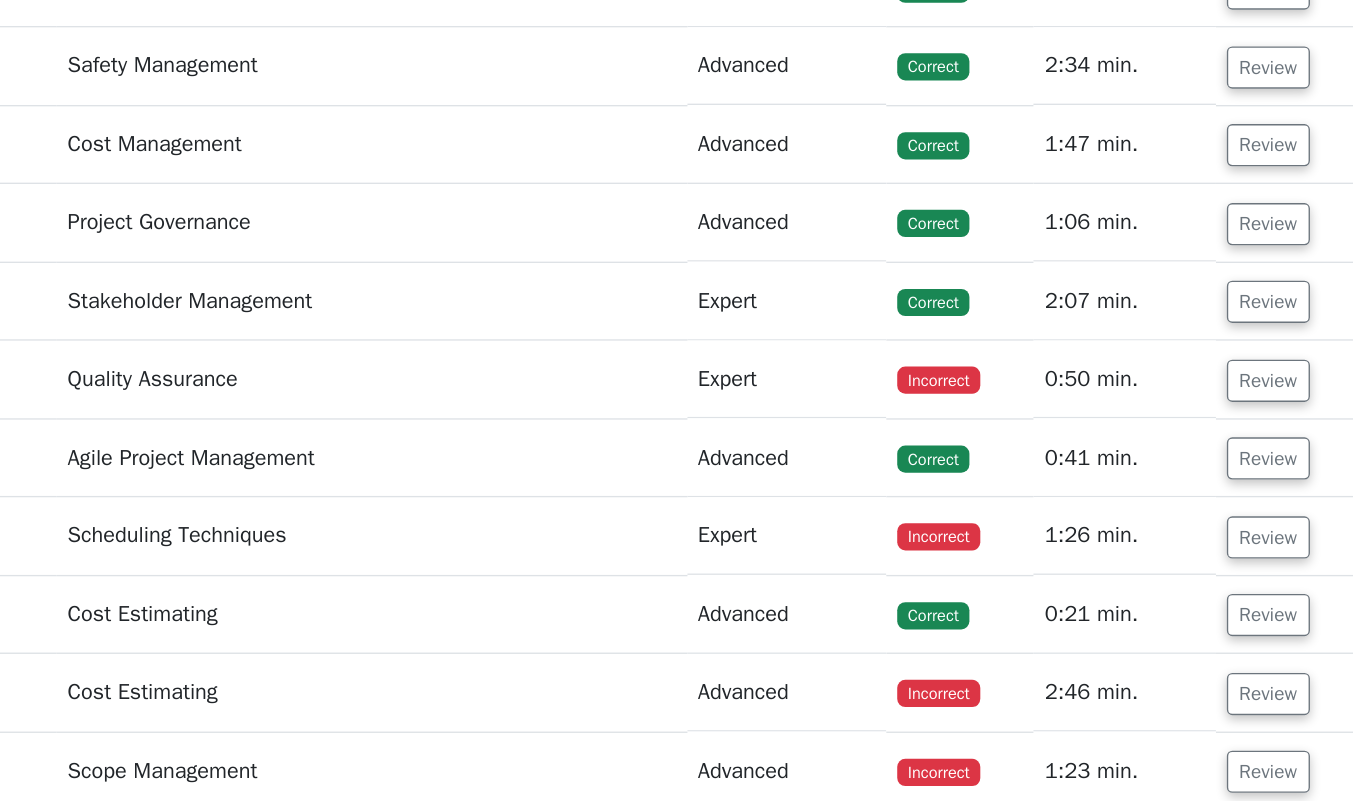 scroll, scrollTop: 21823, scrollLeft: 0, axis: vertical 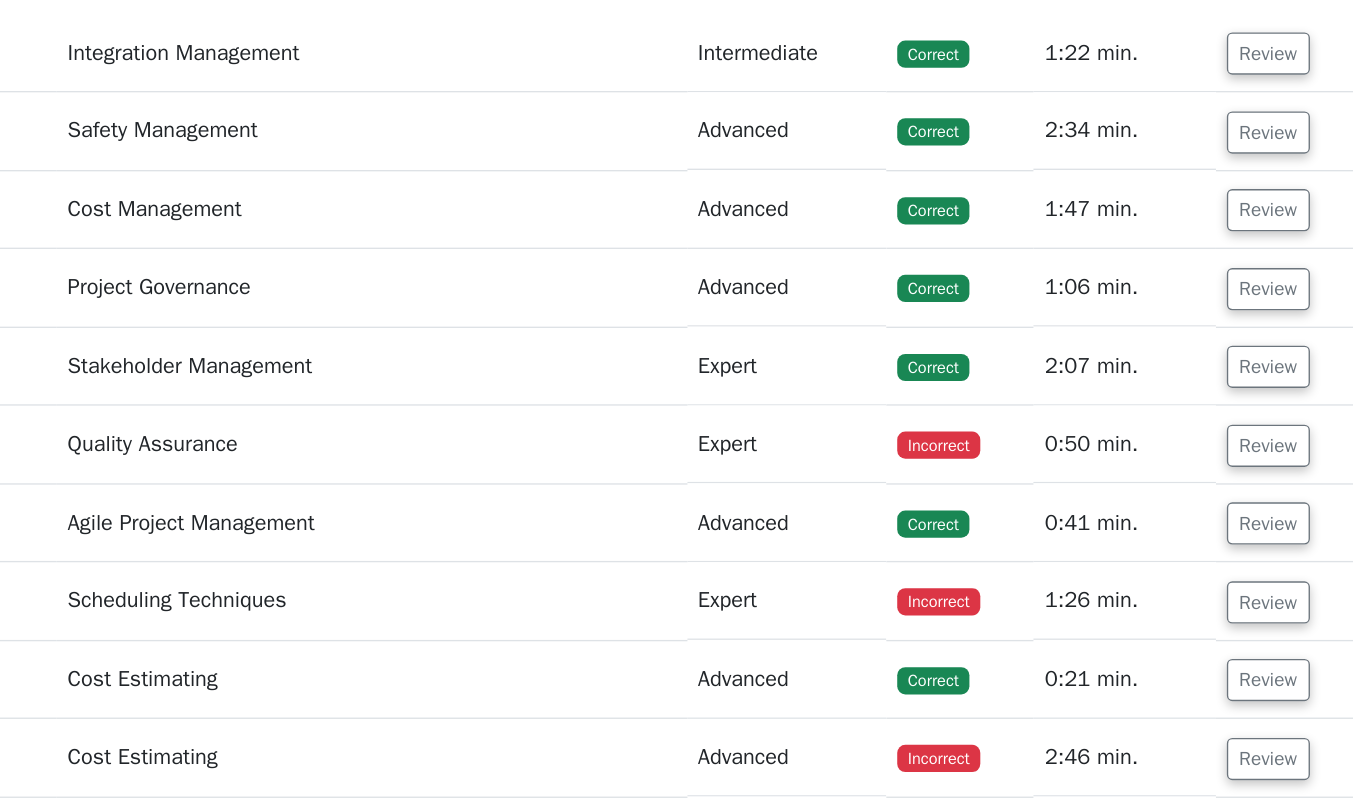 click on "Review" at bounding box center [1148, 263] 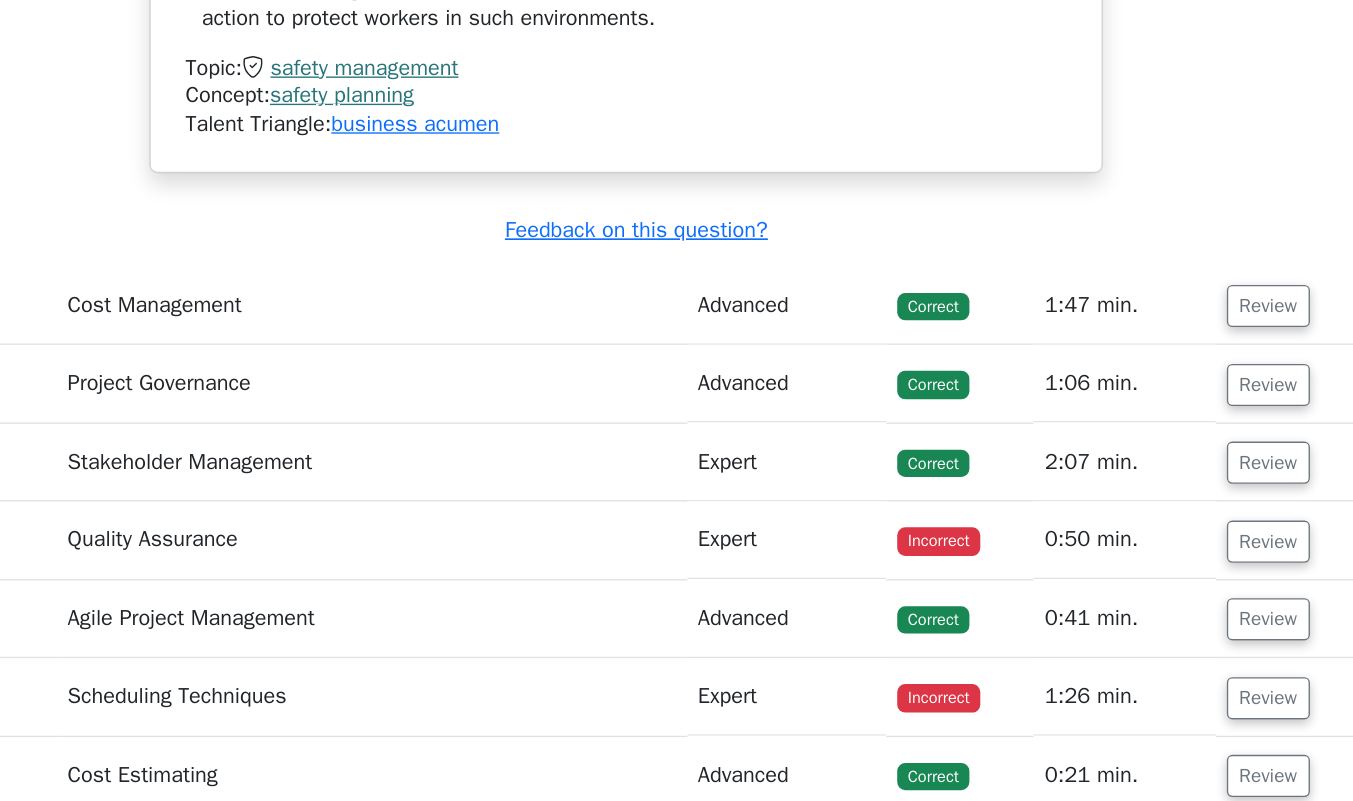 scroll, scrollTop: 22720, scrollLeft: 0, axis: vertical 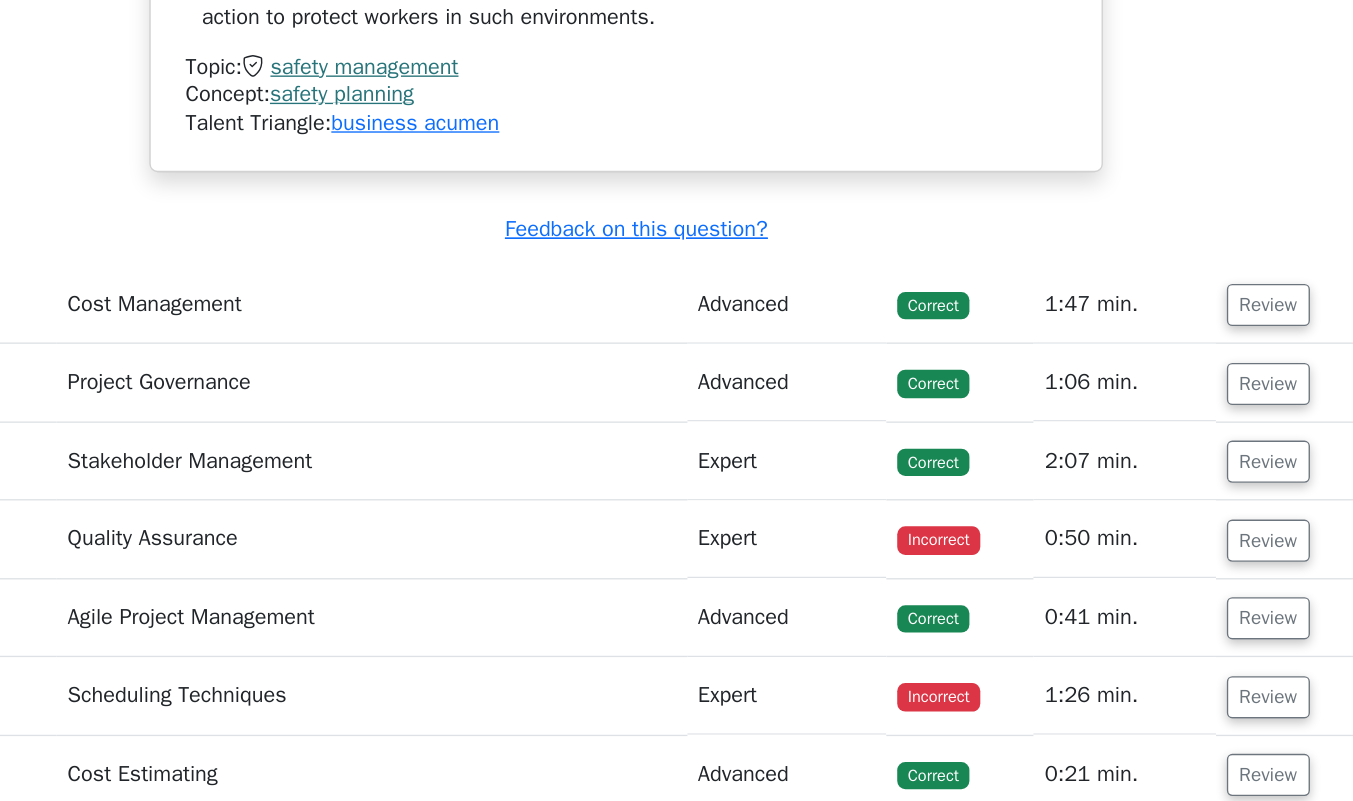 click on "Review" at bounding box center [1148, 551] 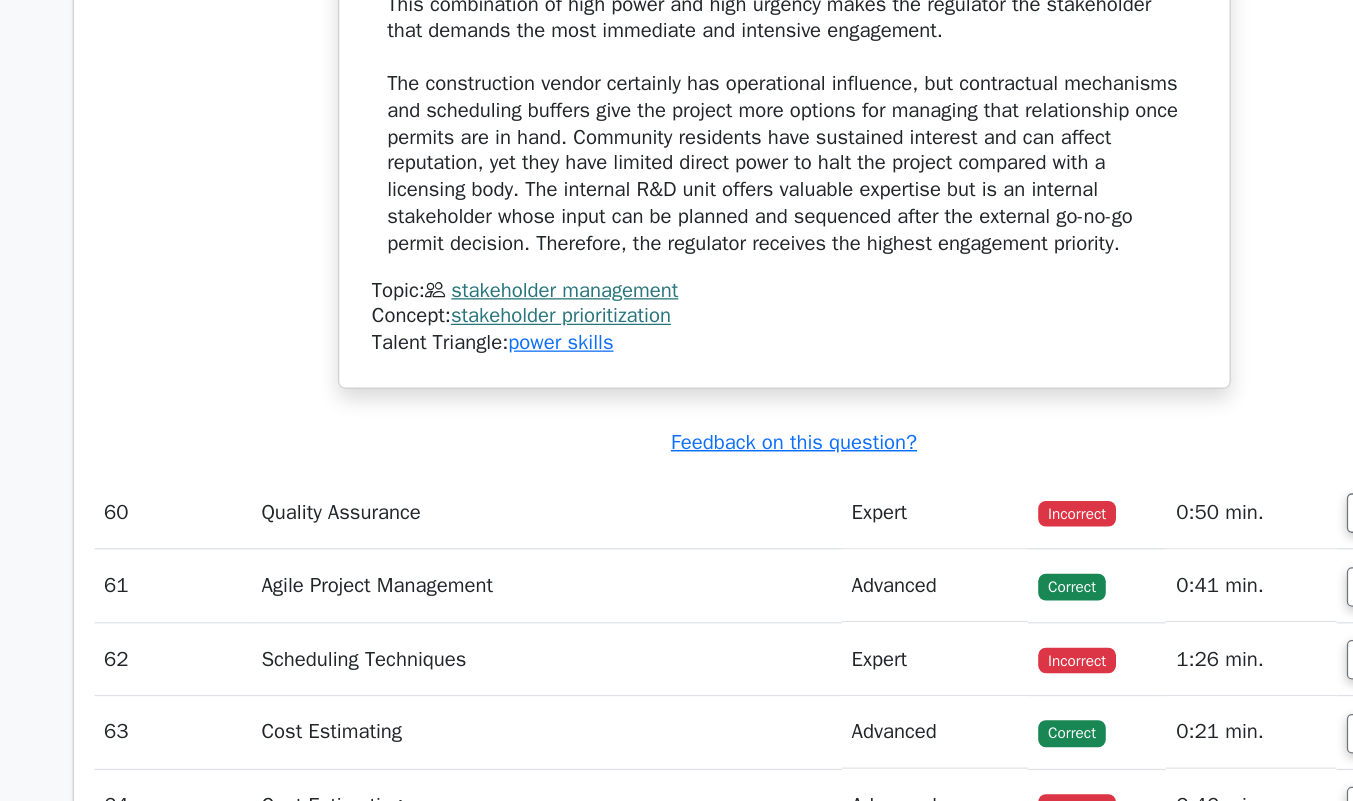 scroll, scrollTop: 23830, scrollLeft: 0, axis: vertical 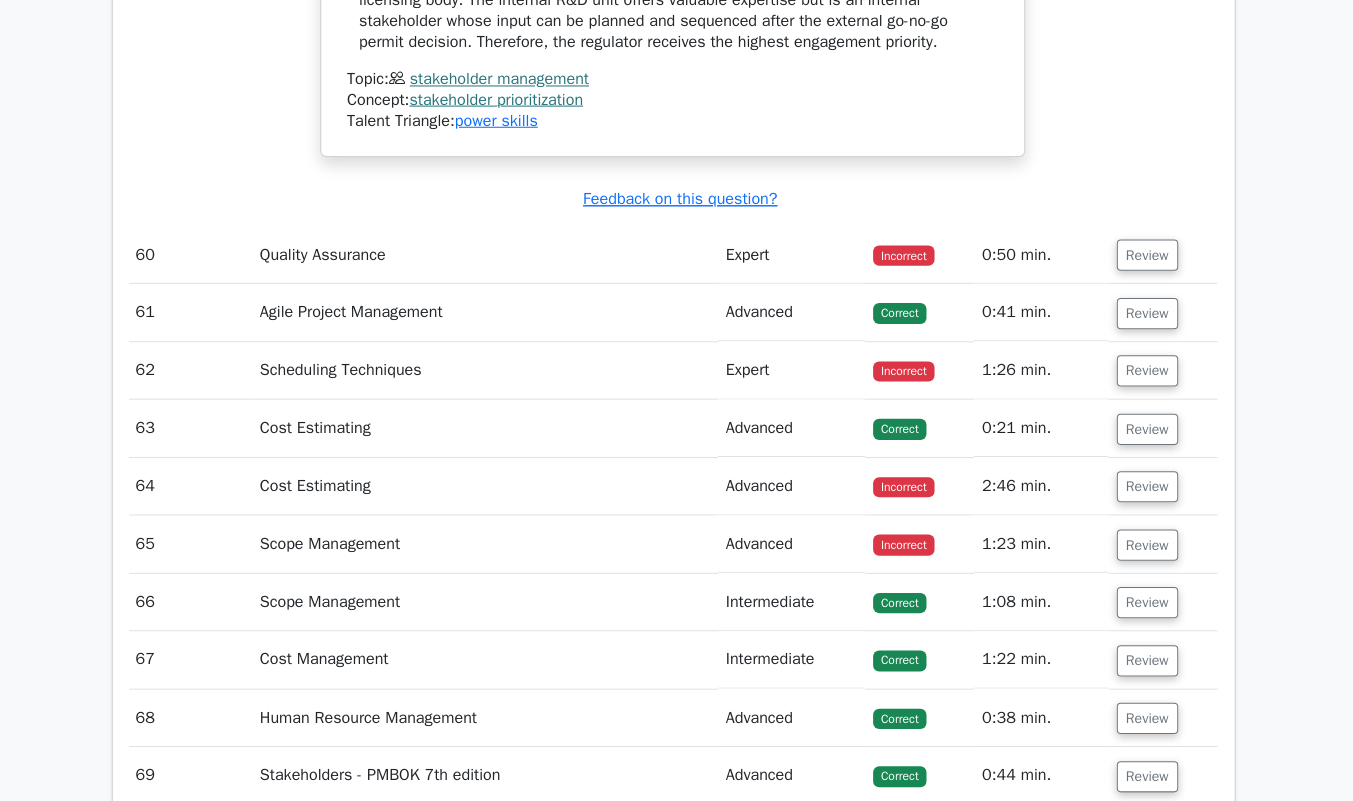 click on "Review" at bounding box center [1147, 253] 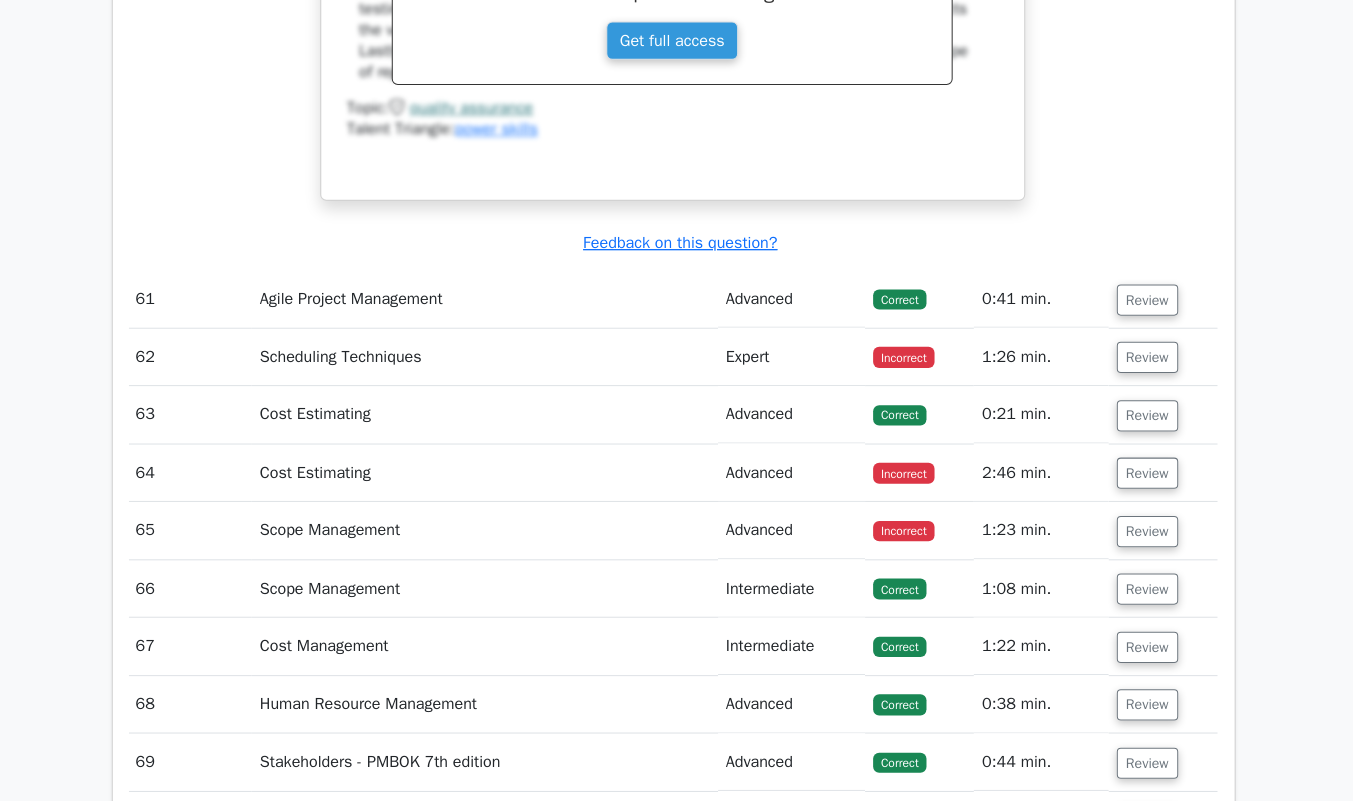 scroll, scrollTop: 24941, scrollLeft: 0, axis: vertical 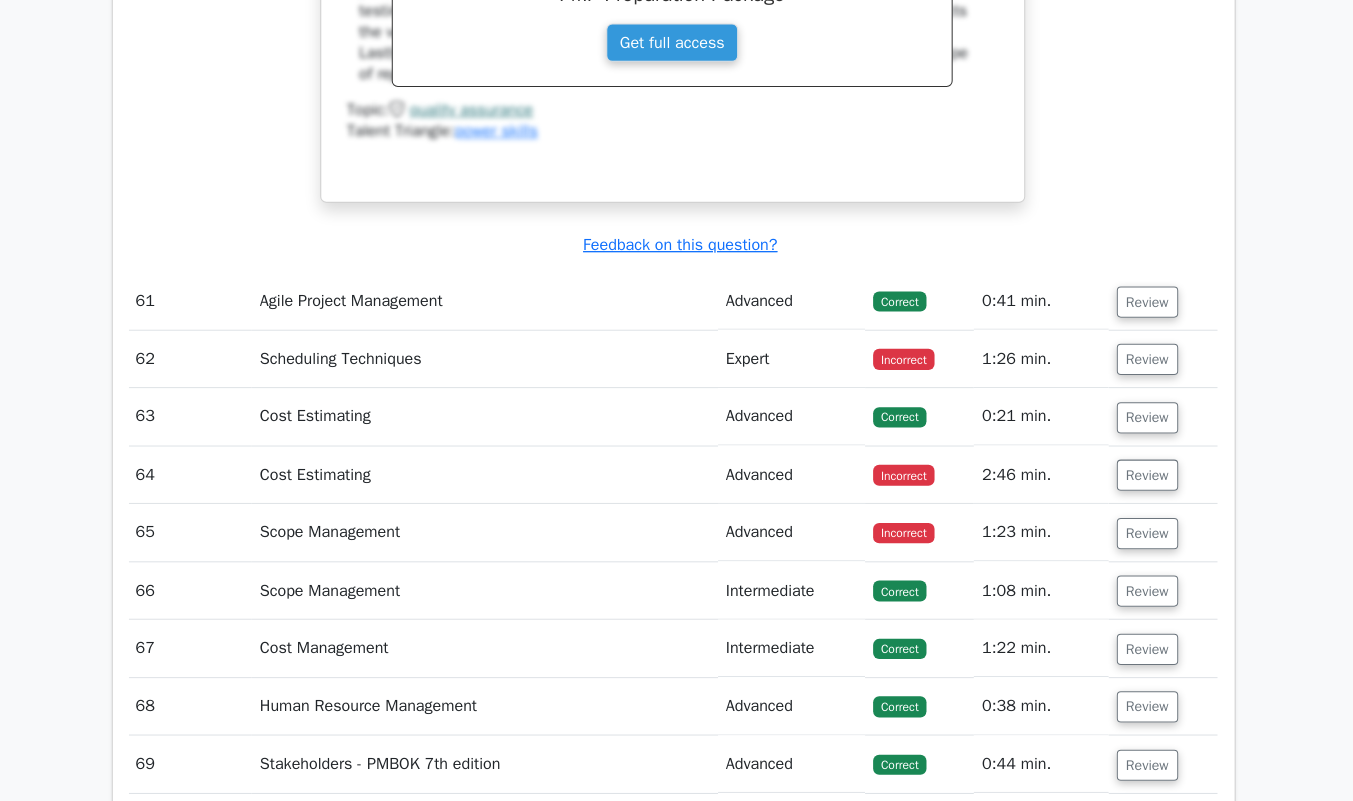 click on "Review" at bounding box center [1147, 361] 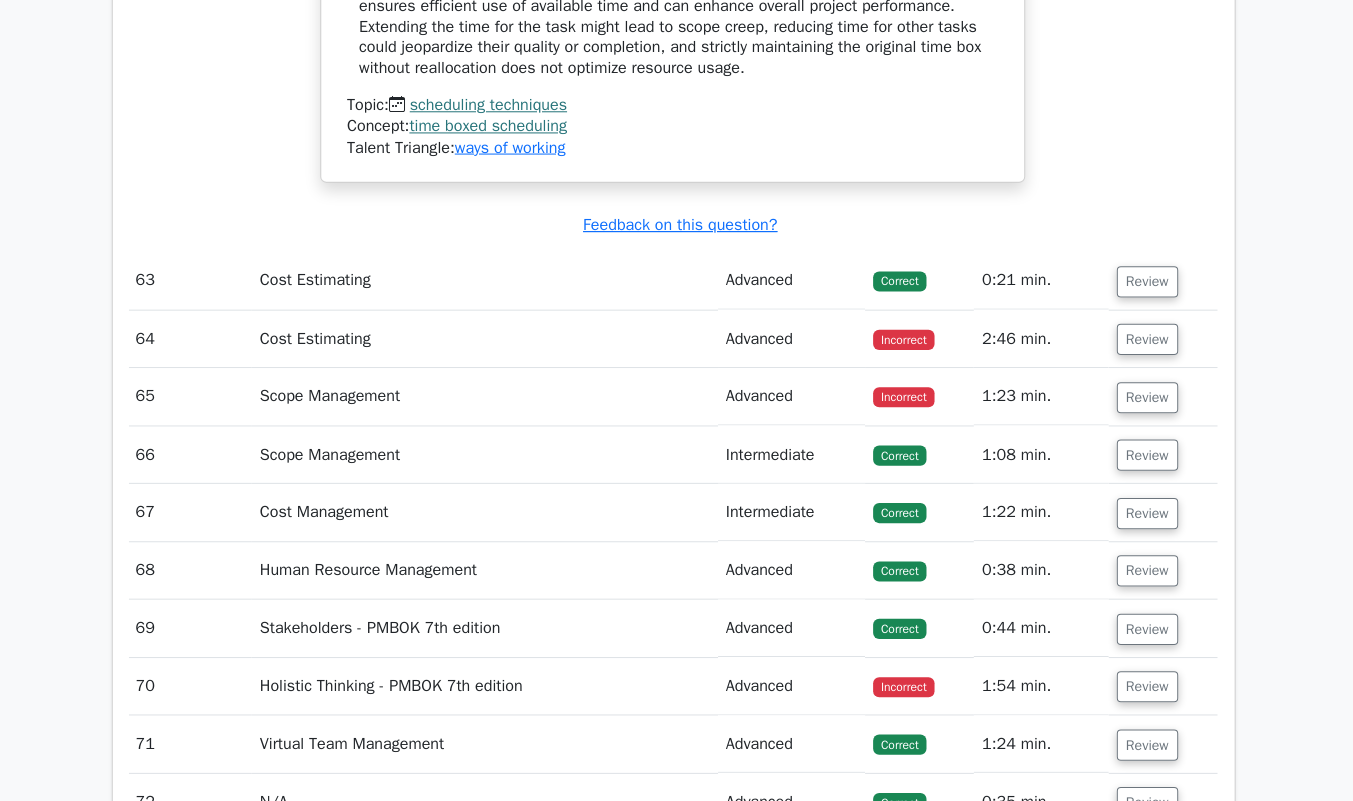 scroll, scrollTop: 25870, scrollLeft: 0, axis: vertical 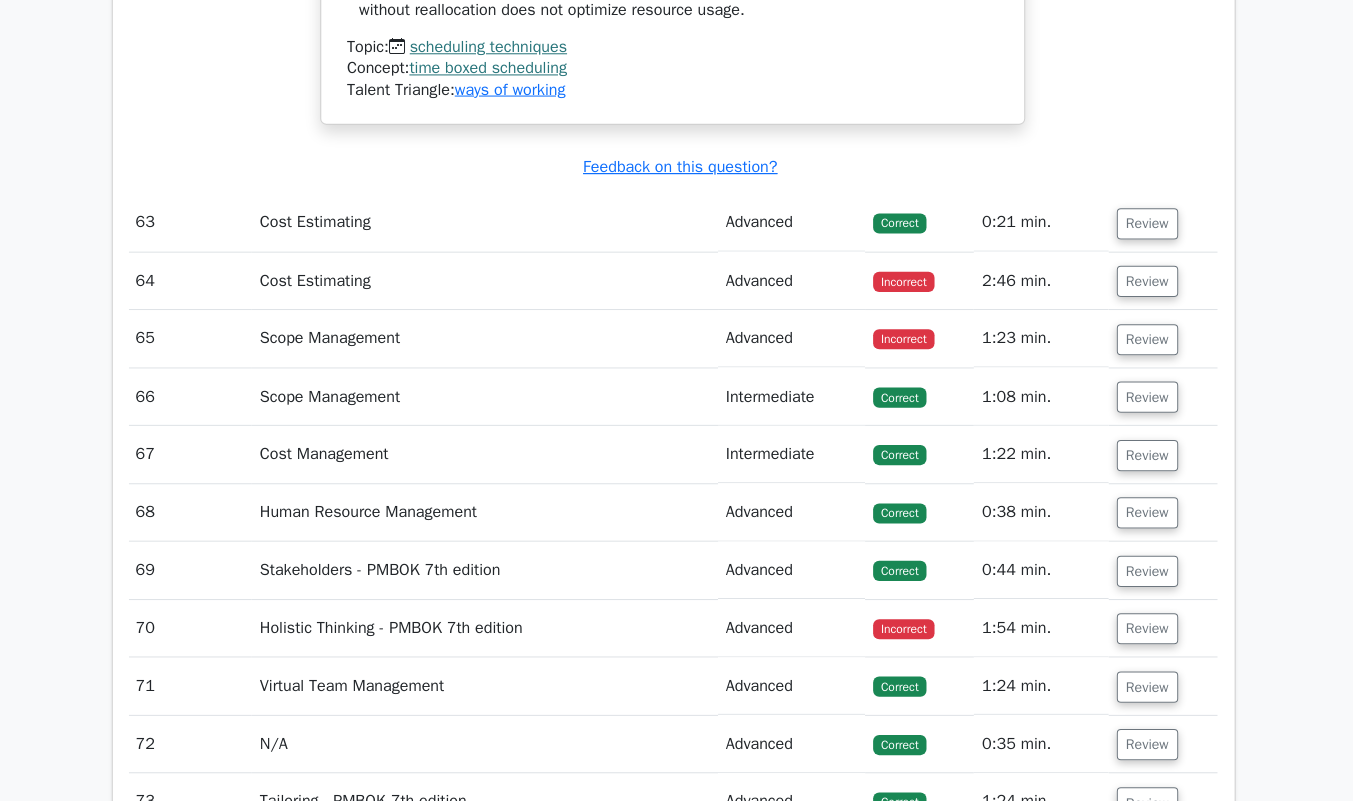 click on "Review" at bounding box center [1147, 280] 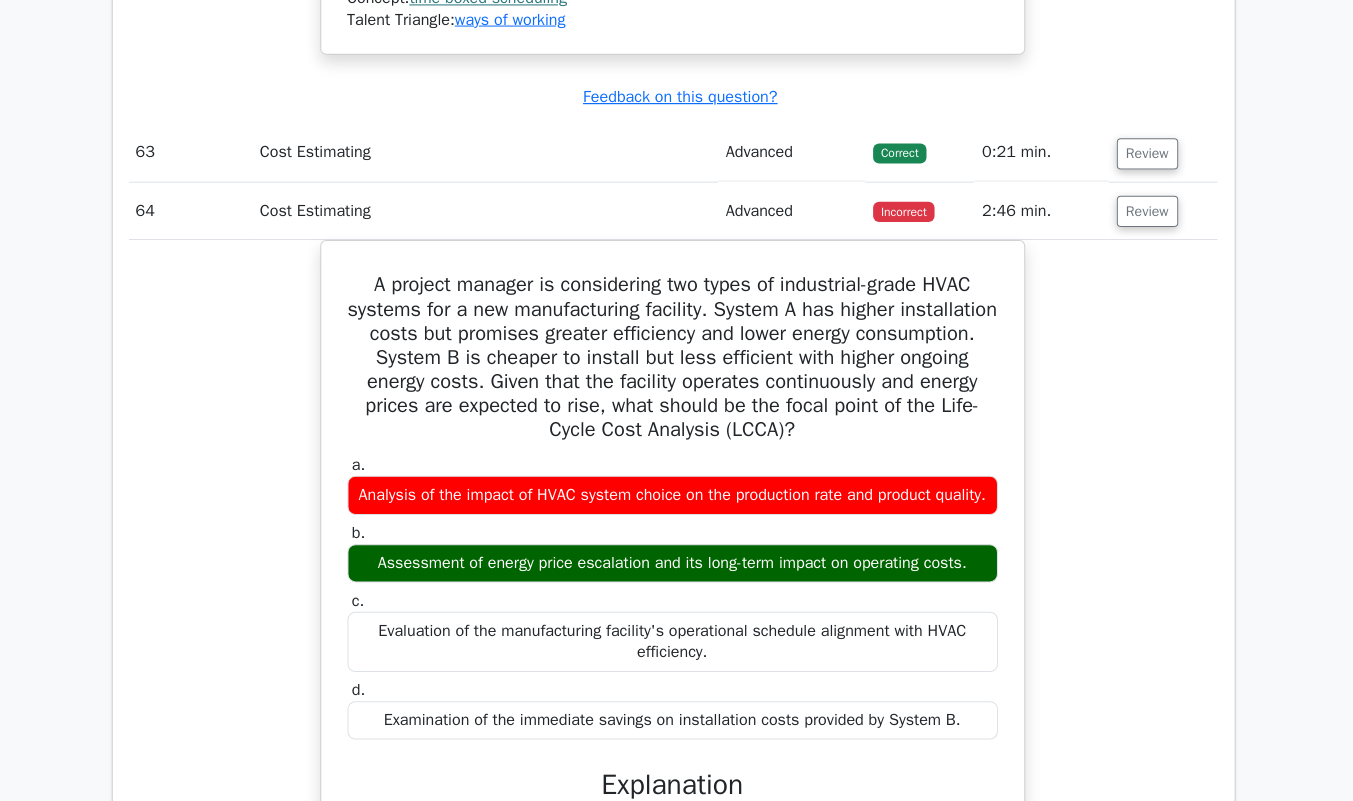 scroll, scrollTop: 25935, scrollLeft: 0, axis: vertical 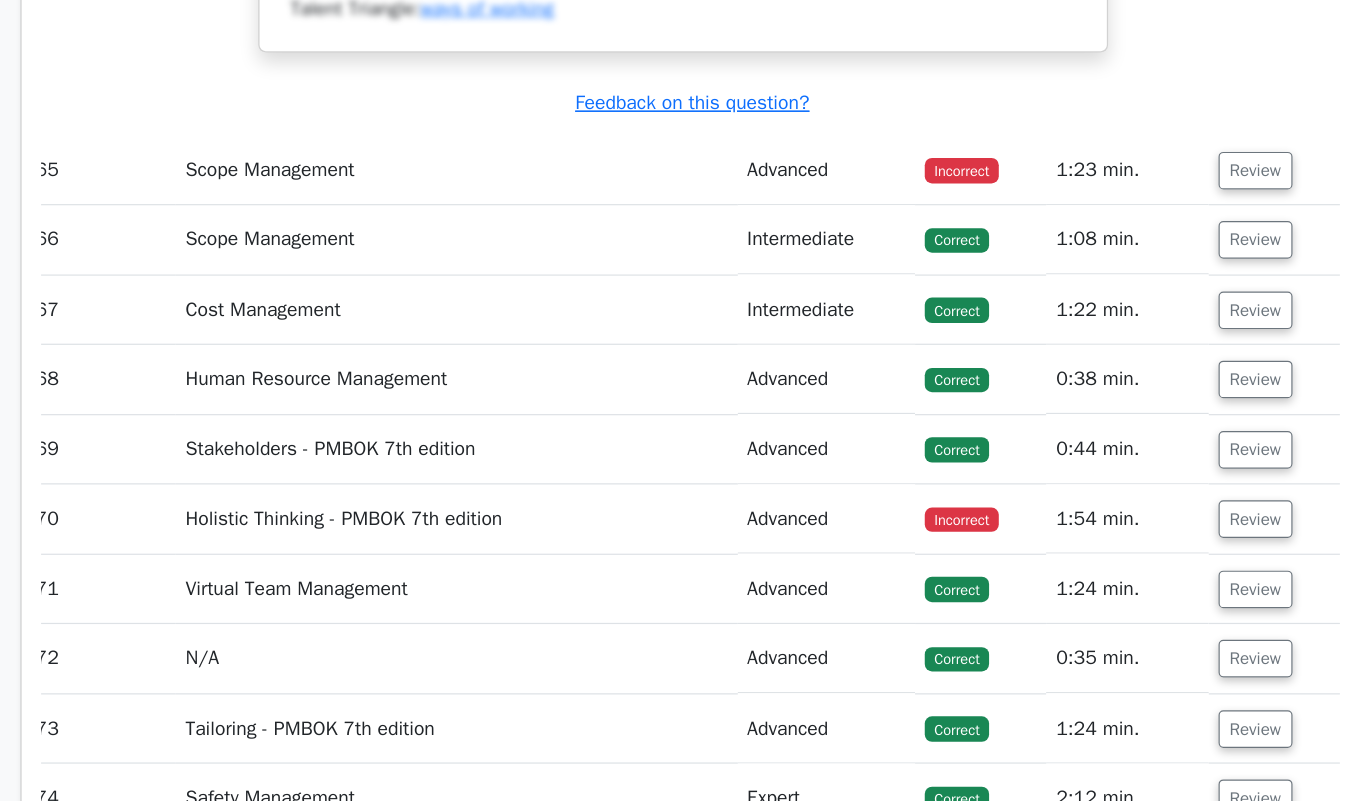 click on "Review" at bounding box center (1136, 151) 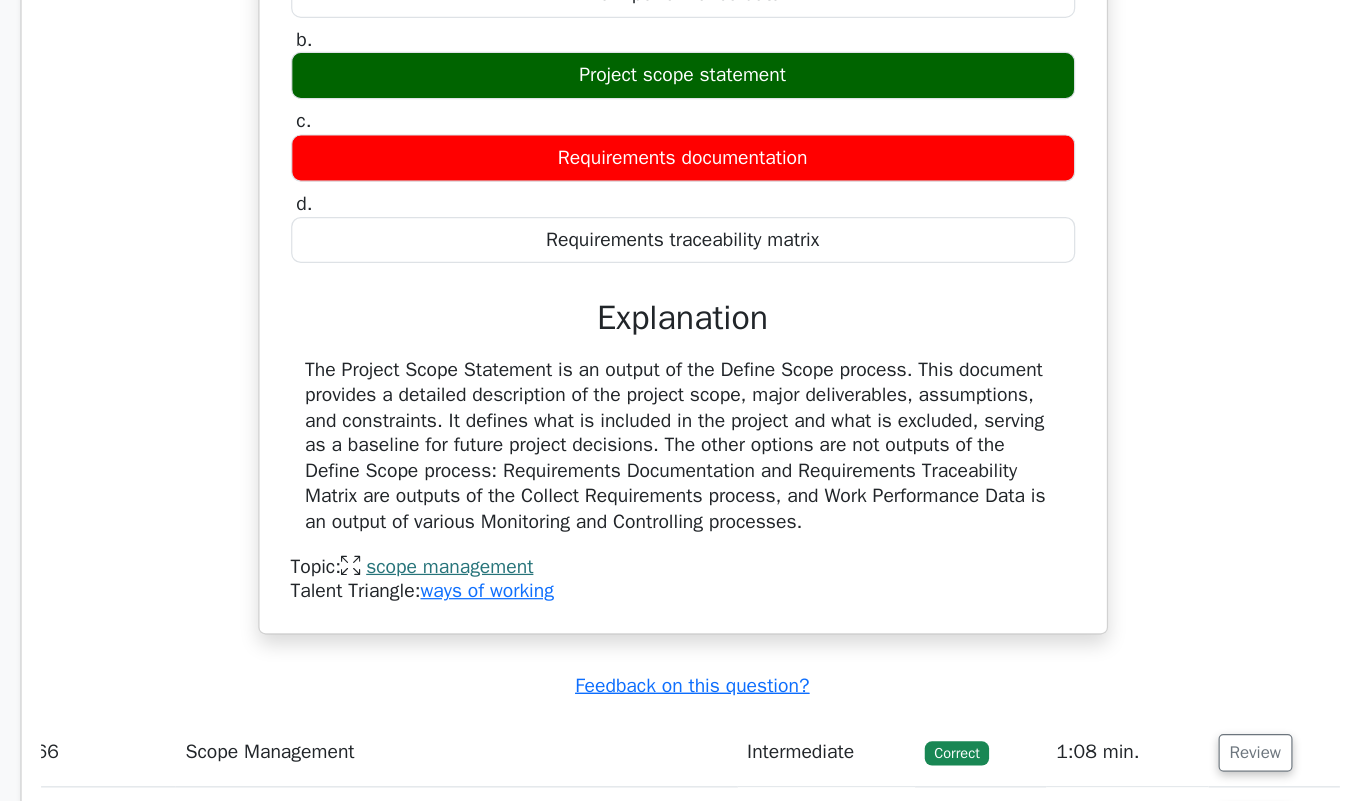 scroll, scrollTop: 27455, scrollLeft: 0, axis: vertical 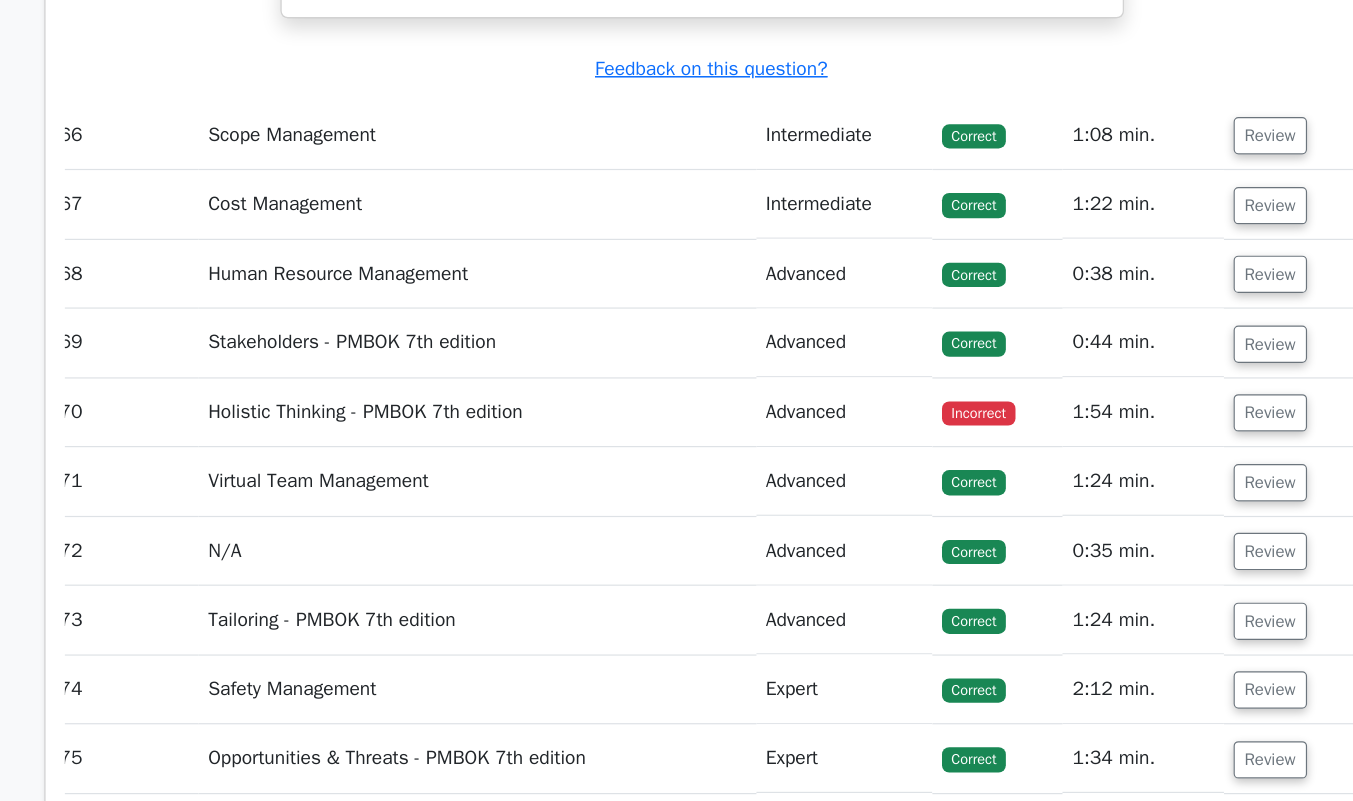 click on "Review" at bounding box center [1136, 478] 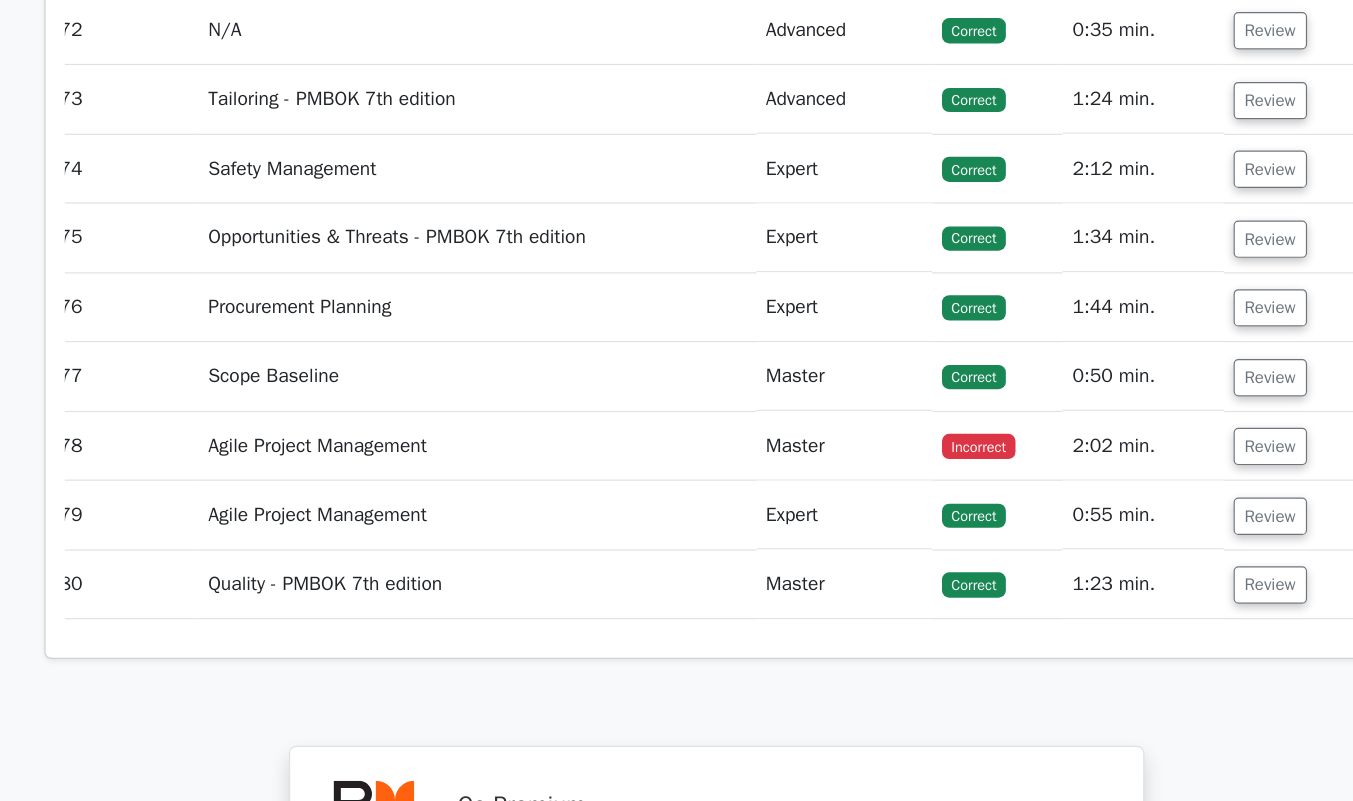 scroll, scrollTop: 29407, scrollLeft: 0, axis: vertical 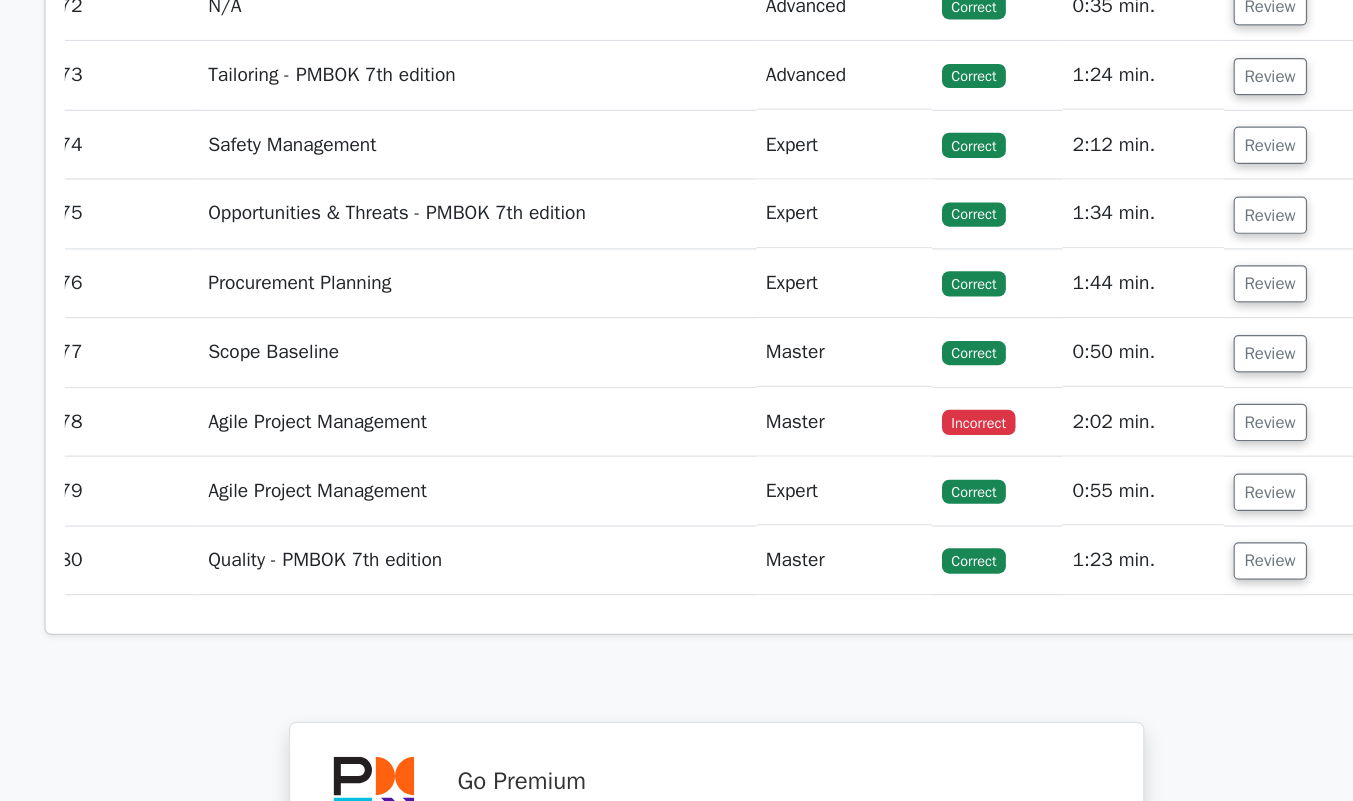 click on "Review" at bounding box center [1136, 485] 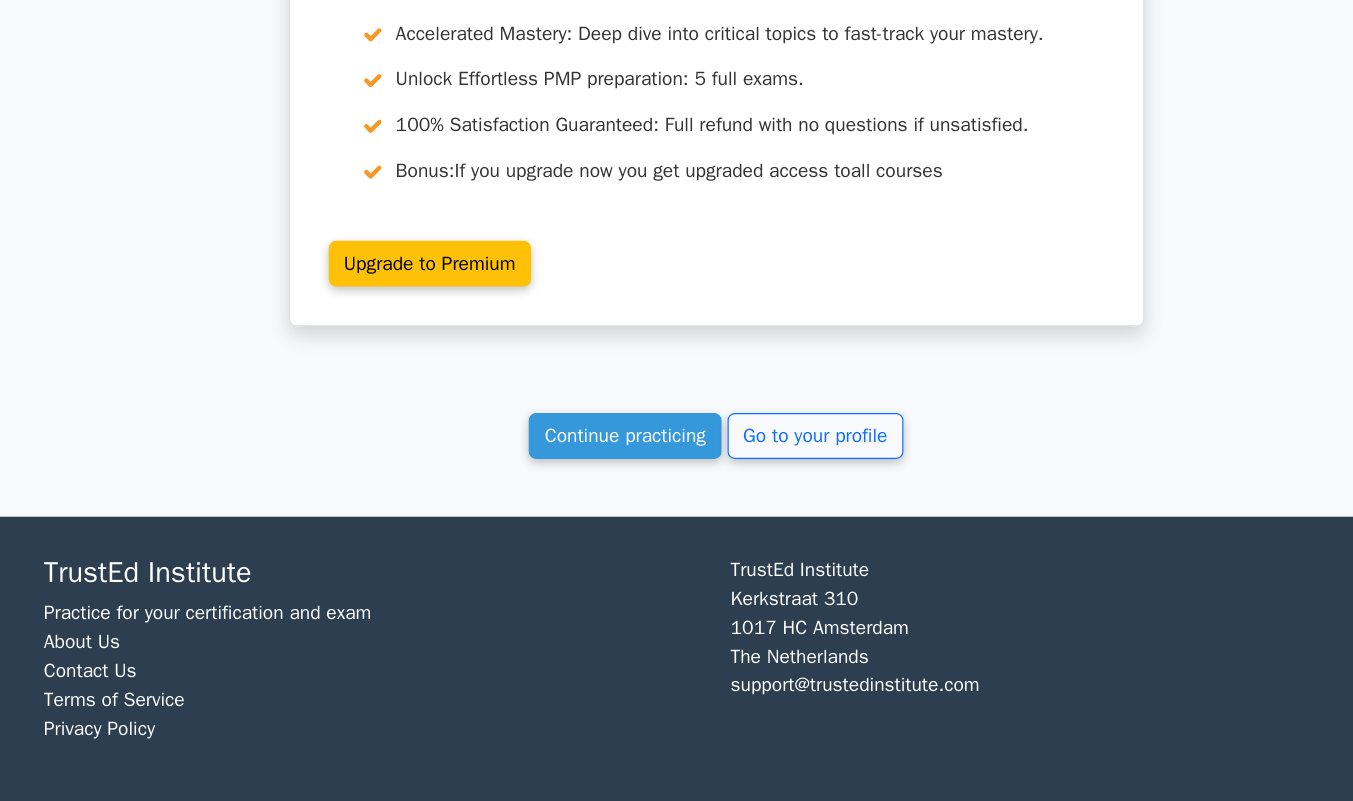 scroll, scrollTop: 31281, scrollLeft: 0, axis: vertical 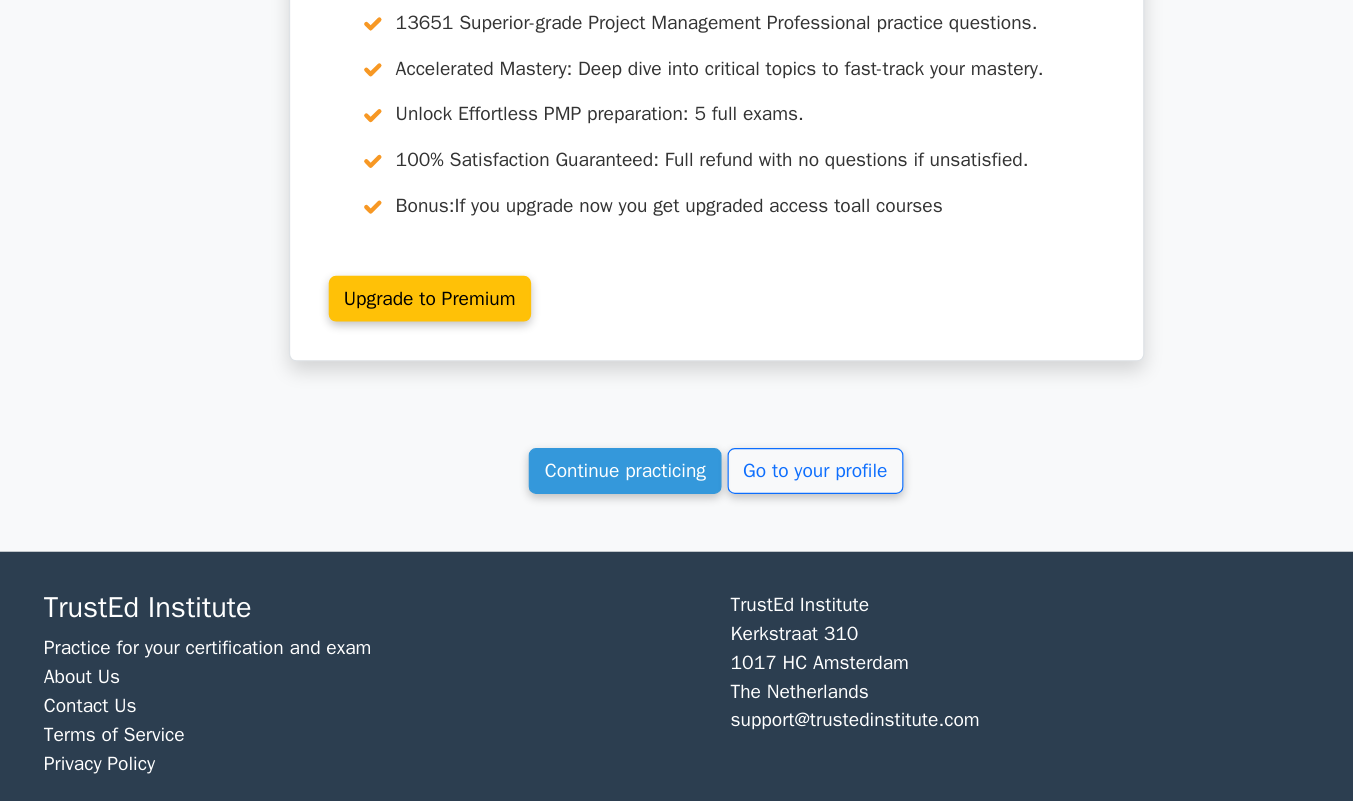click on "Go to your profile" at bounding box center [759, 498] 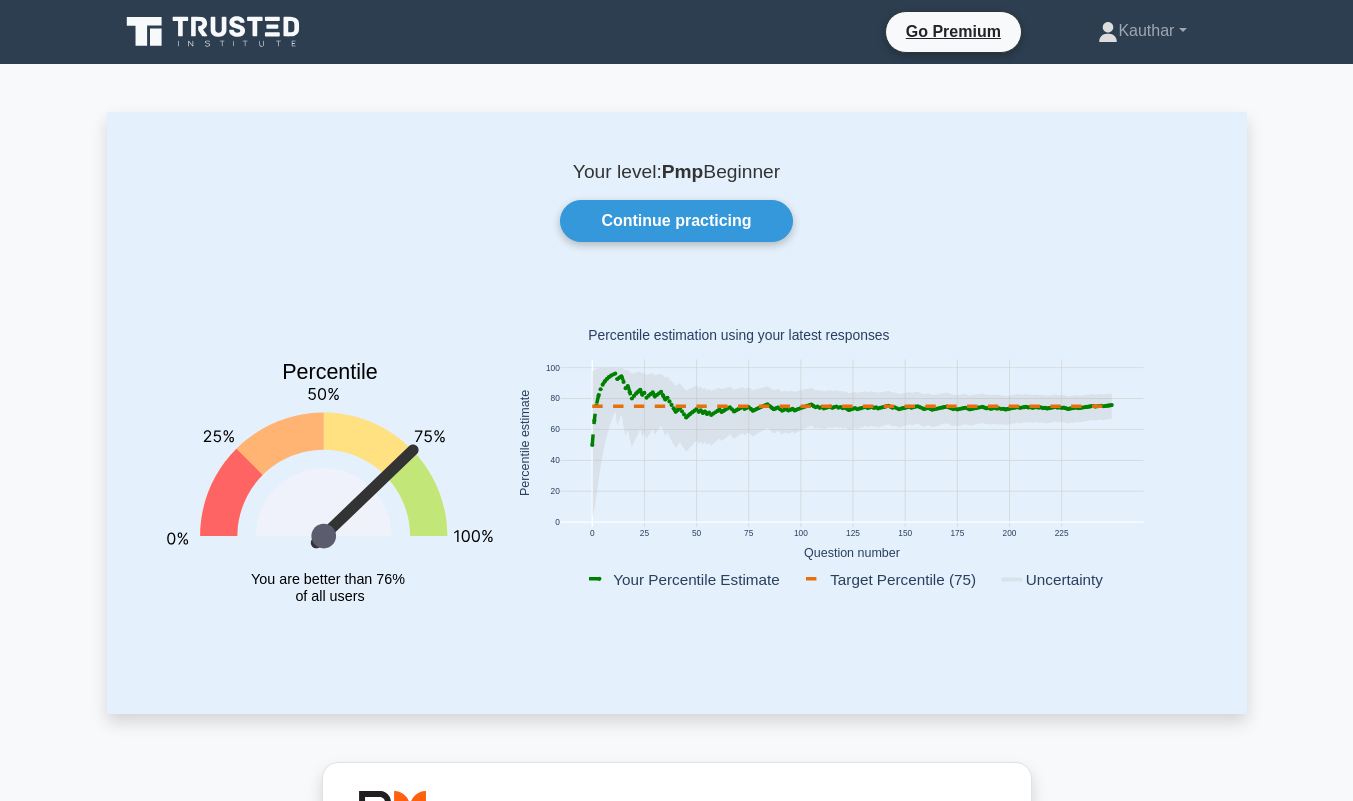 scroll, scrollTop: 0, scrollLeft: 0, axis: both 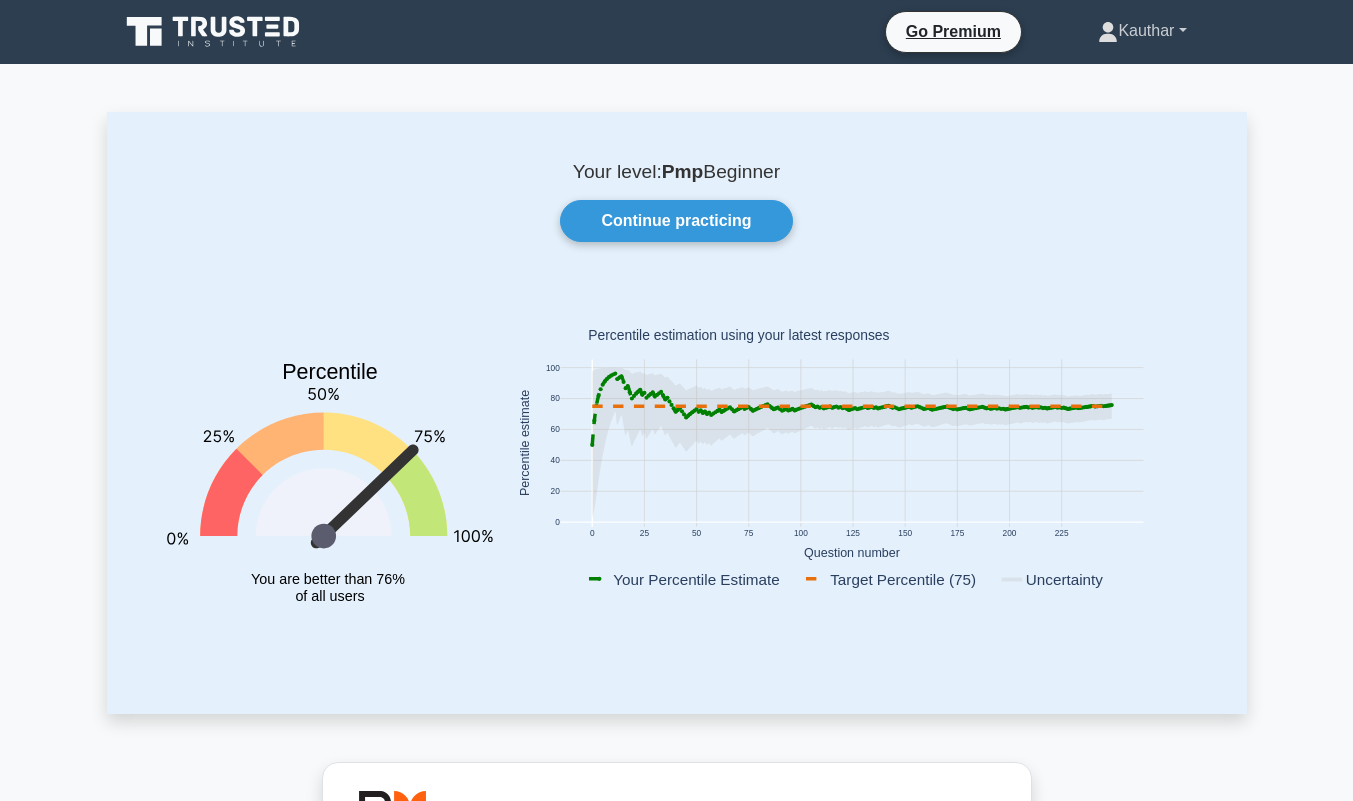 click on "Kauthar" at bounding box center [1142, 31] 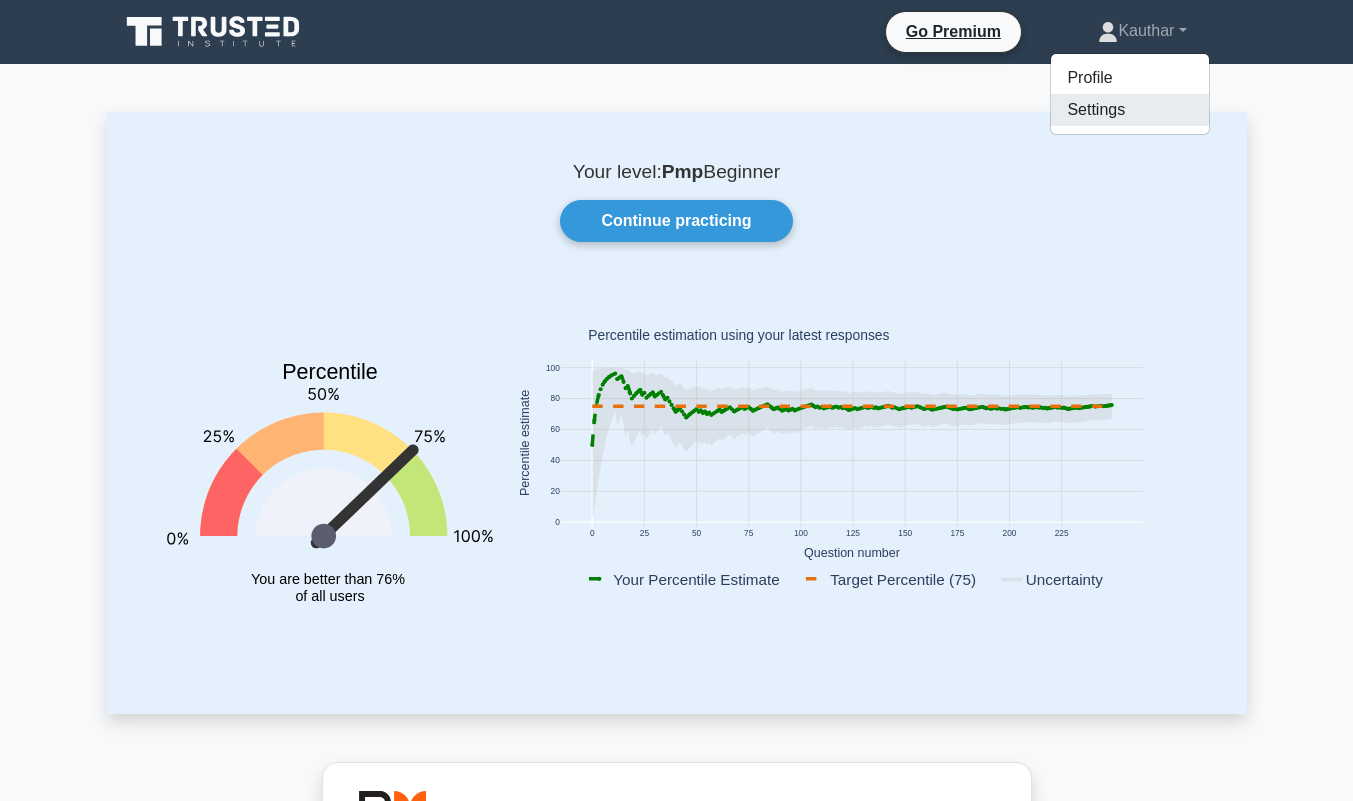 click on "Settings" at bounding box center [1130, 110] 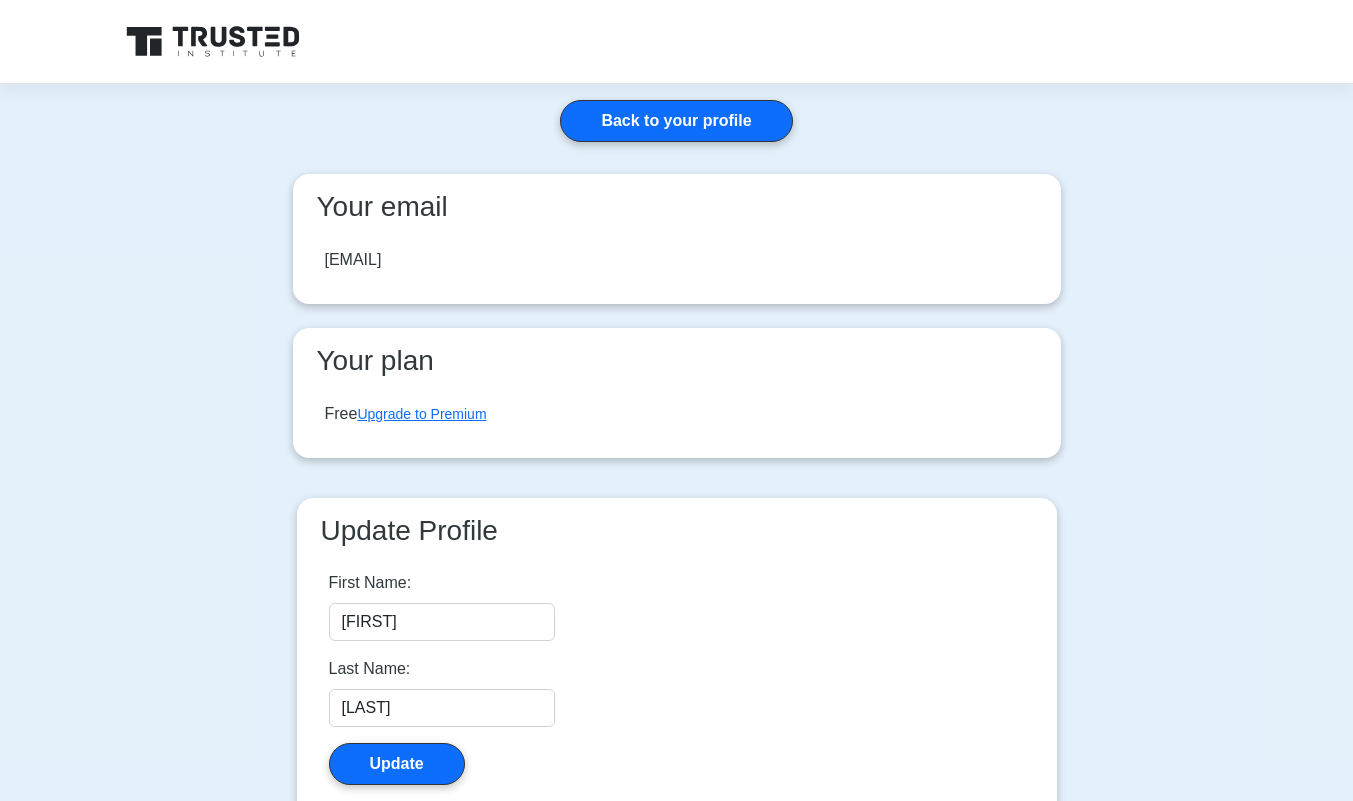 scroll, scrollTop: 0, scrollLeft: 0, axis: both 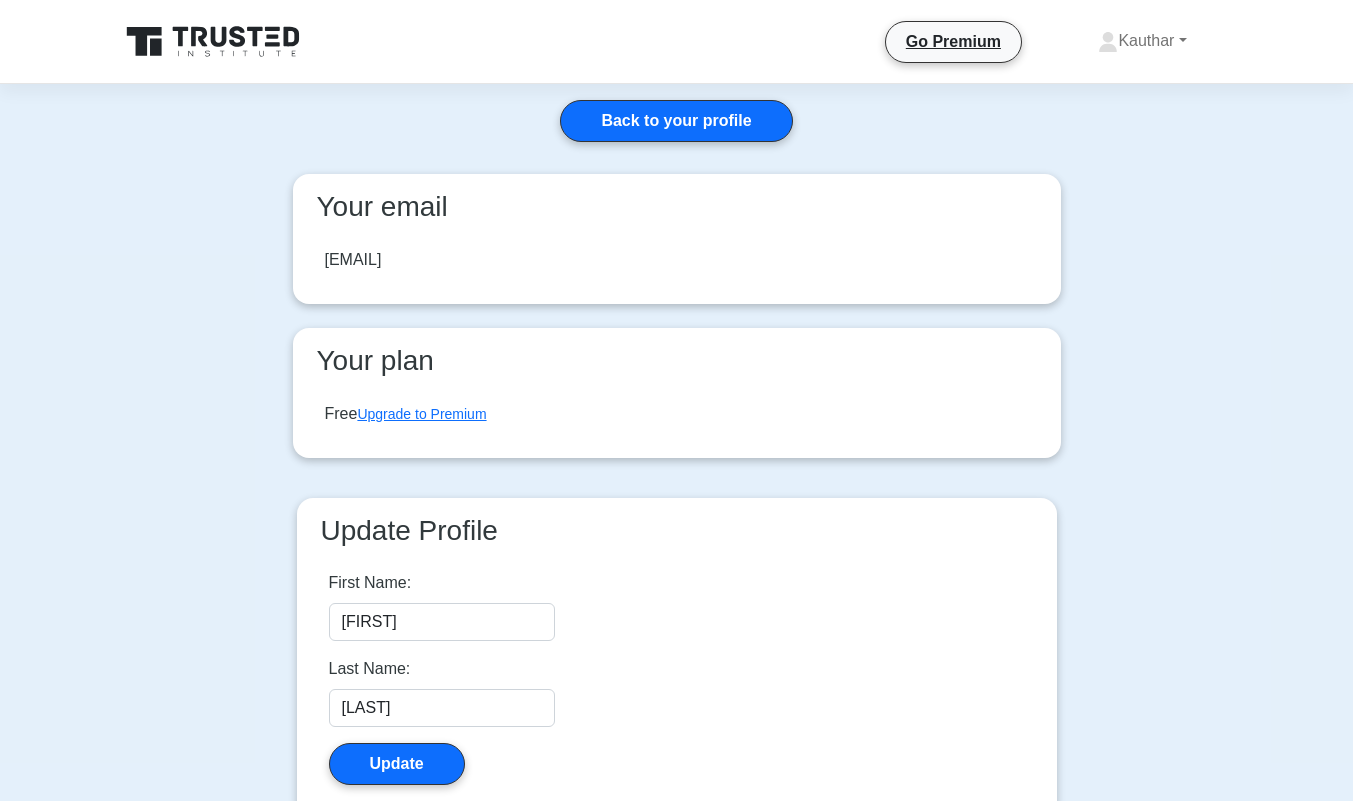 click on "Back to your profile" at bounding box center [676, 121] 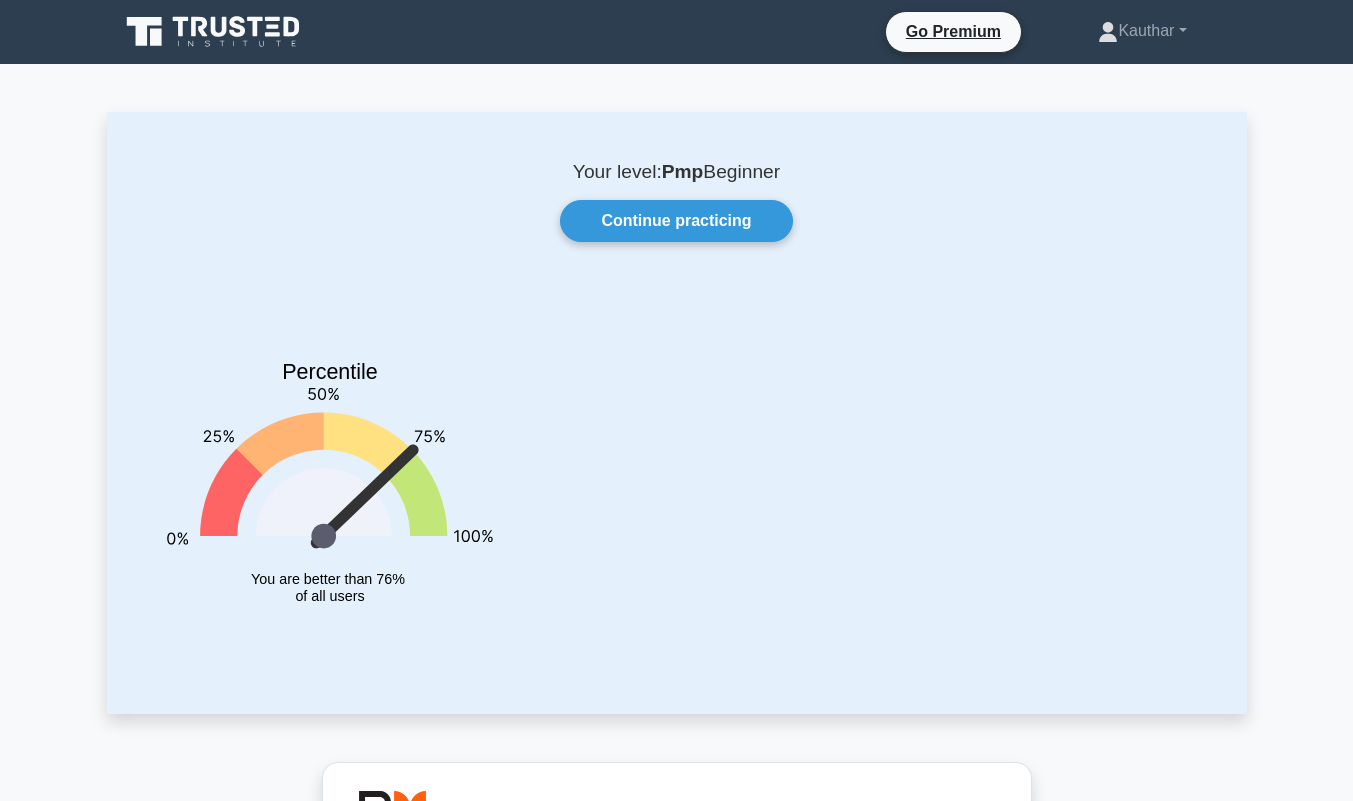 scroll, scrollTop: 0, scrollLeft: 0, axis: both 